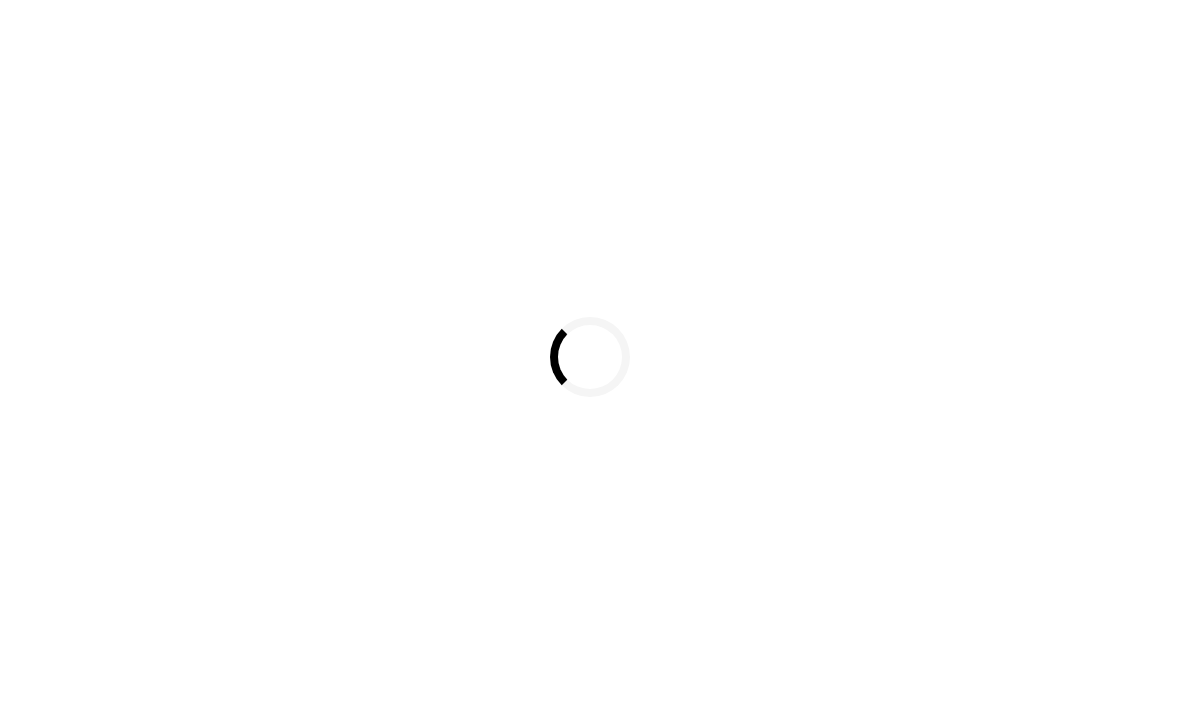 scroll, scrollTop: 0, scrollLeft: 0, axis: both 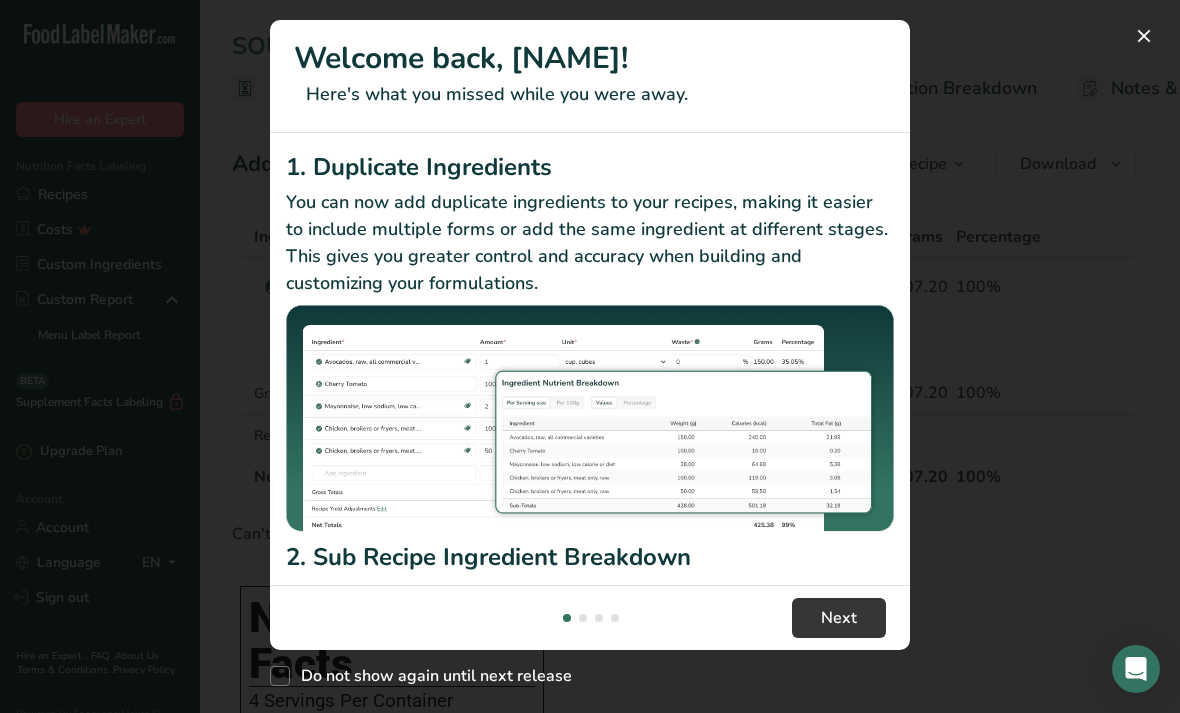 click at bounding box center (590, 356) 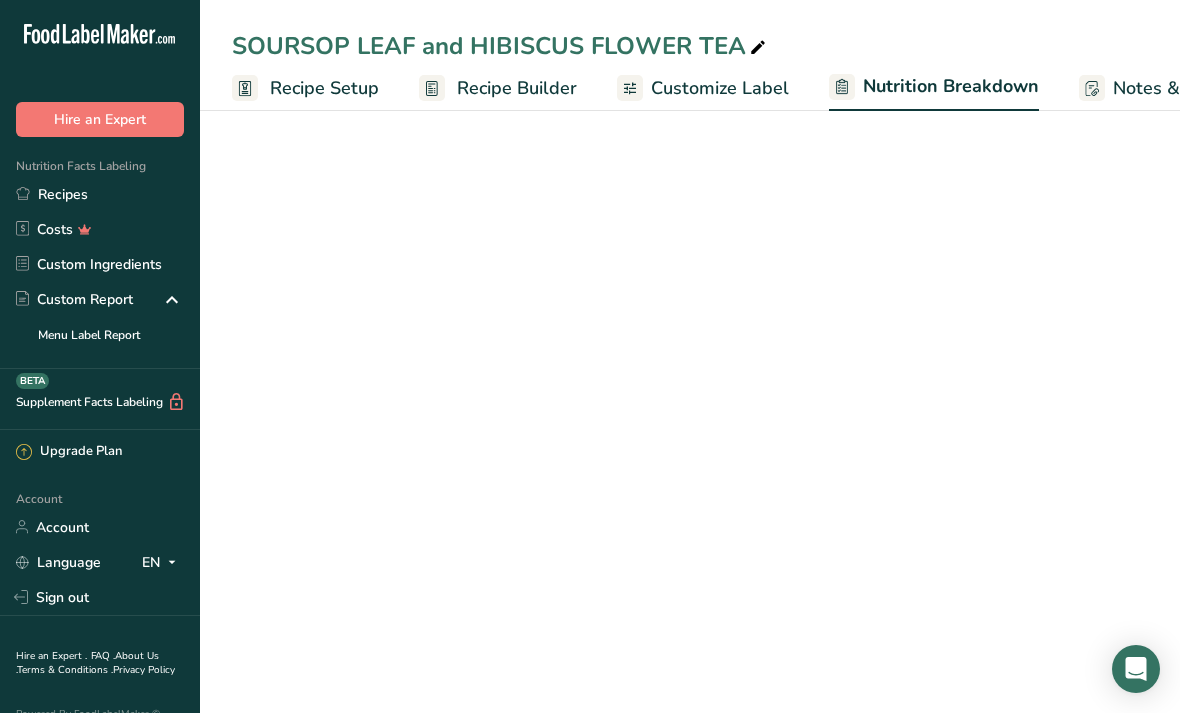 scroll, scrollTop: 129, scrollLeft: 0, axis: vertical 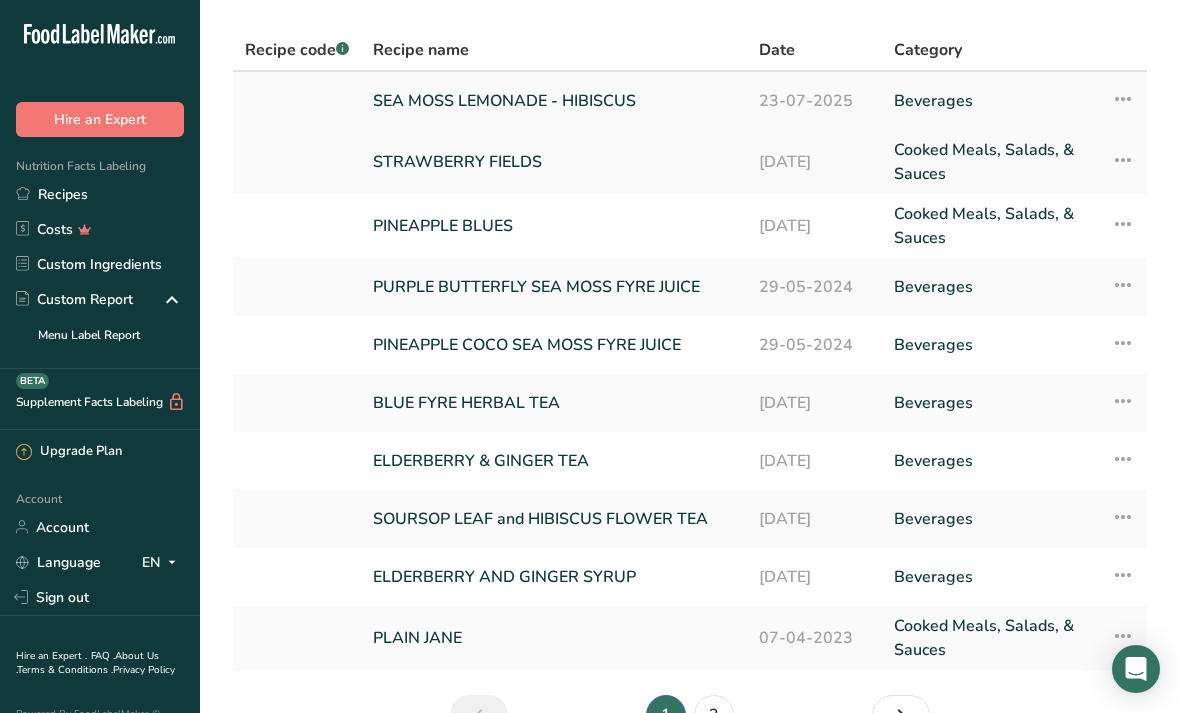 click on "SEA MOSS LEMONADE - HIBISCUS" at bounding box center (554, 101) 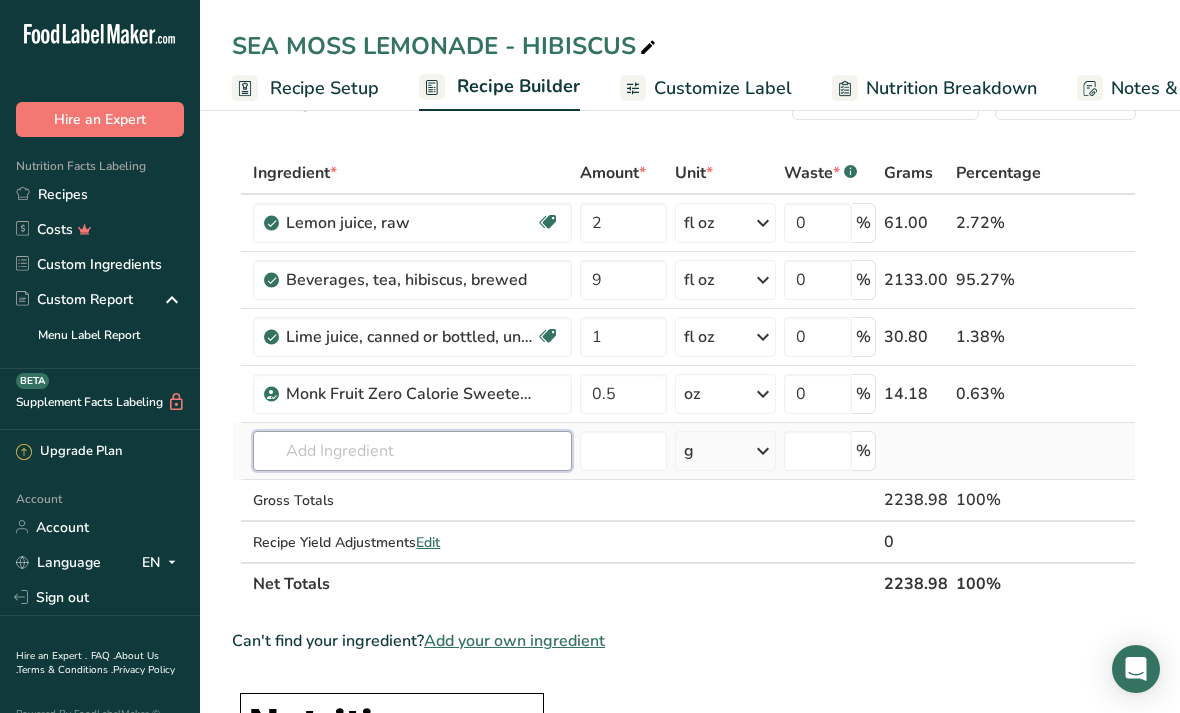 click at bounding box center [412, 451] 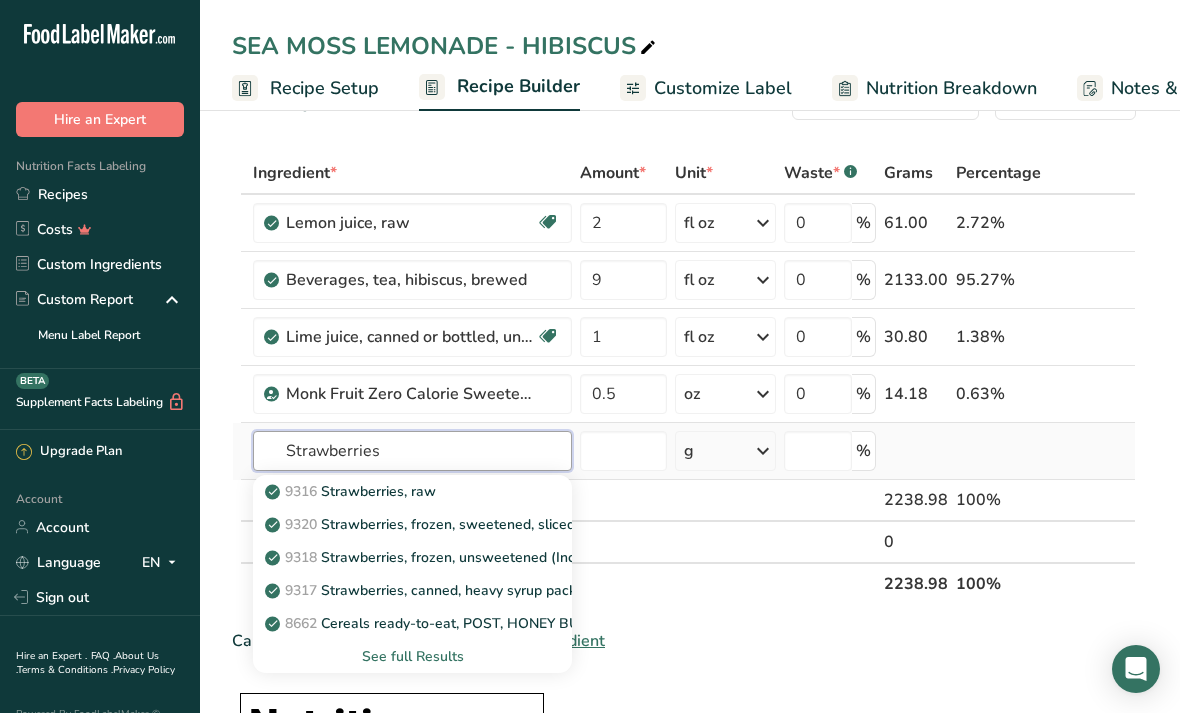 type on "Strawberries" 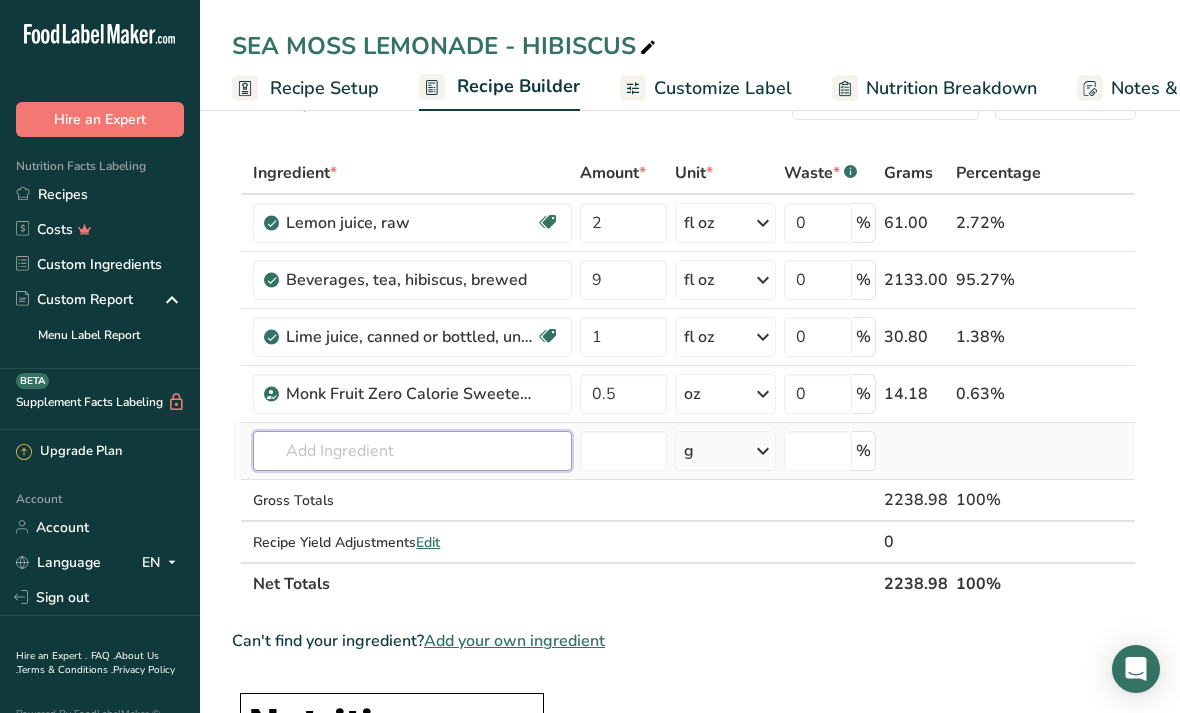 click at bounding box center [412, 451] 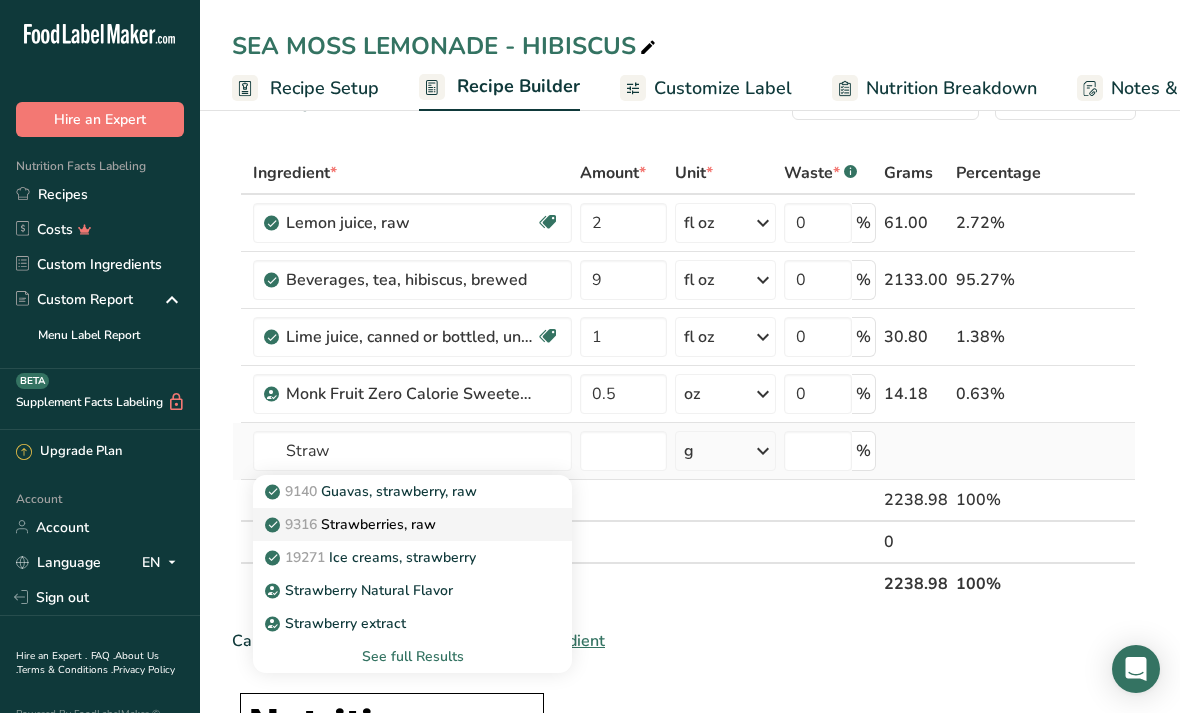 click on "9316
Strawberries, raw" at bounding box center (352, 524) 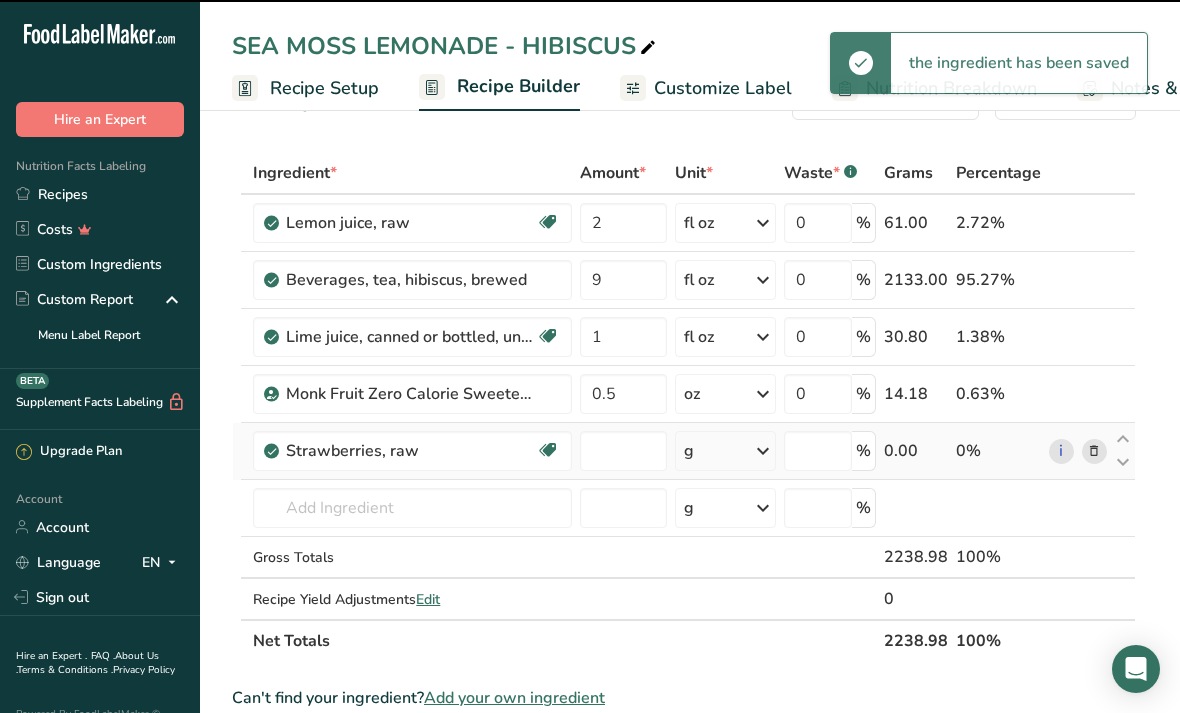 type on "0" 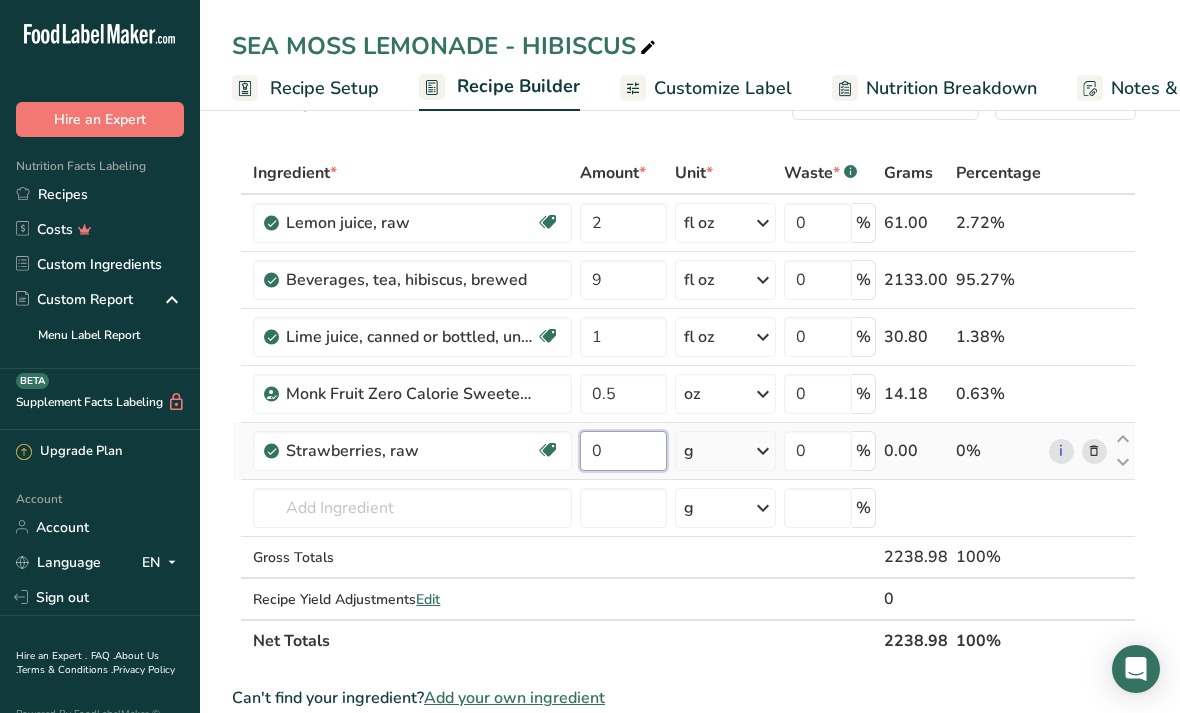 click on "0" at bounding box center (623, 451) 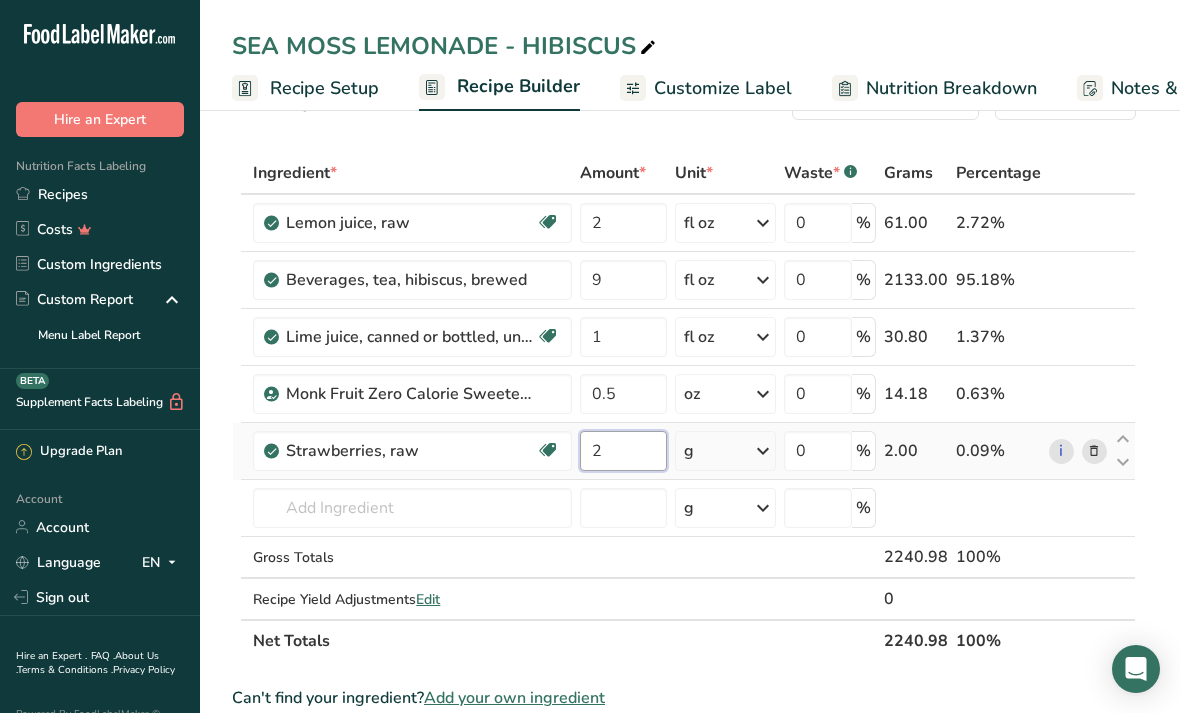 type on "2" 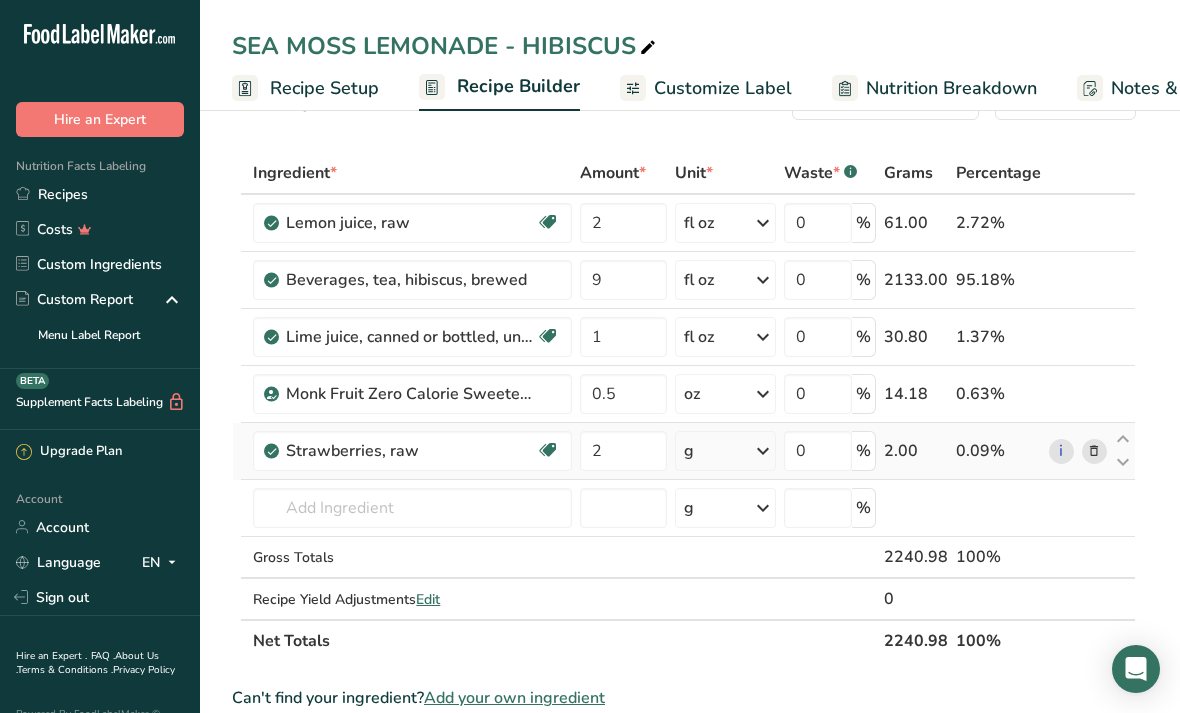 click on "Ingredient *
Amount *
Unit *
Waste *   .a-a{fill:#347362;}.b-a{fill:#fff;}          Grams
Percentage
Lemon juice, raw
Source of Antioxidants
Dairy free
Gluten free
Vegan
Vegetarian
Soy free
2
fl oz
Portions
1 cup
1 fl oz
1 lemon yields
See more
Weight Units
g
kg
mg
See more
Volume Units
l
Volume units require a density conversion. If you know your ingredient's density enter it below. Otherwise, click on "RIA" our AI Regulatory bot - she will be able to help you
lb/ft3
g/cm3
Confirm" at bounding box center [684, 407] 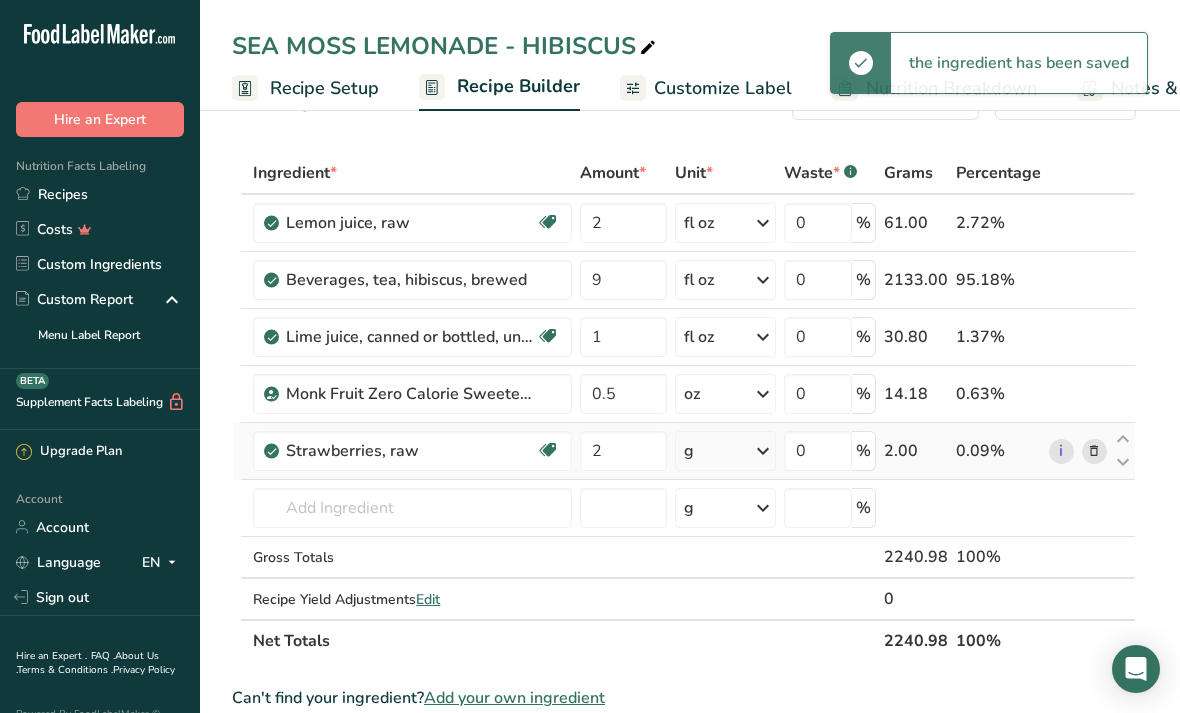 click at bounding box center (763, 451) 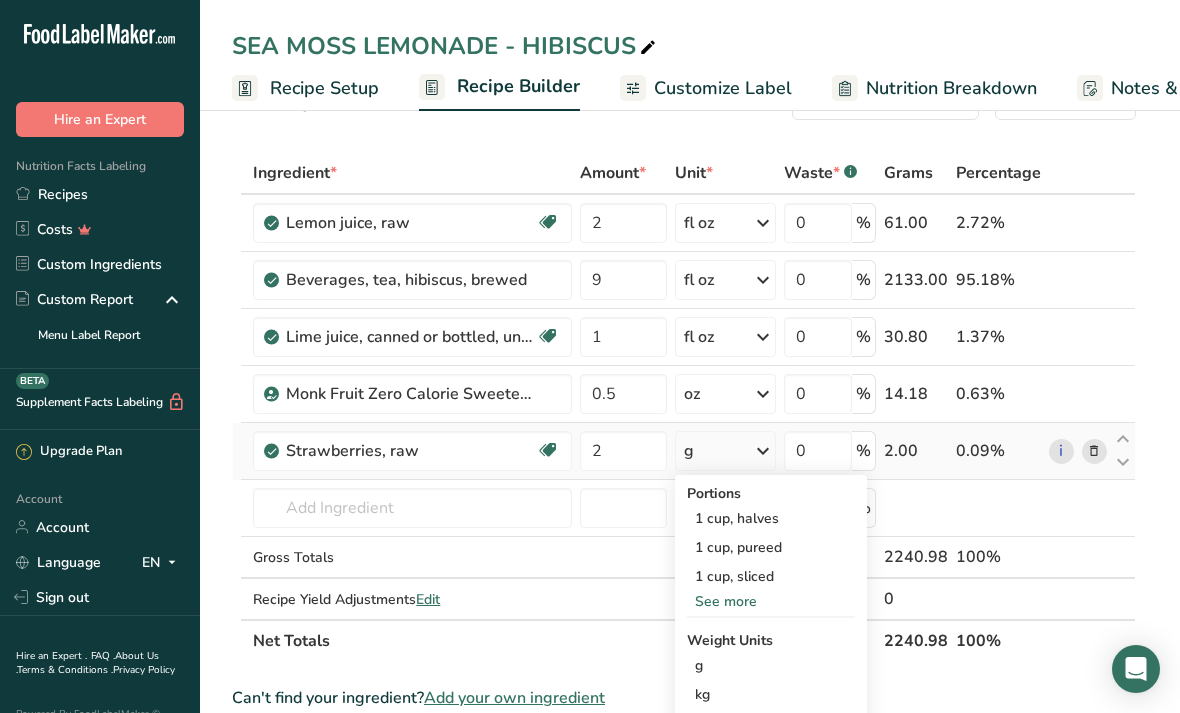 click on "See more" at bounding box center (771, 601) 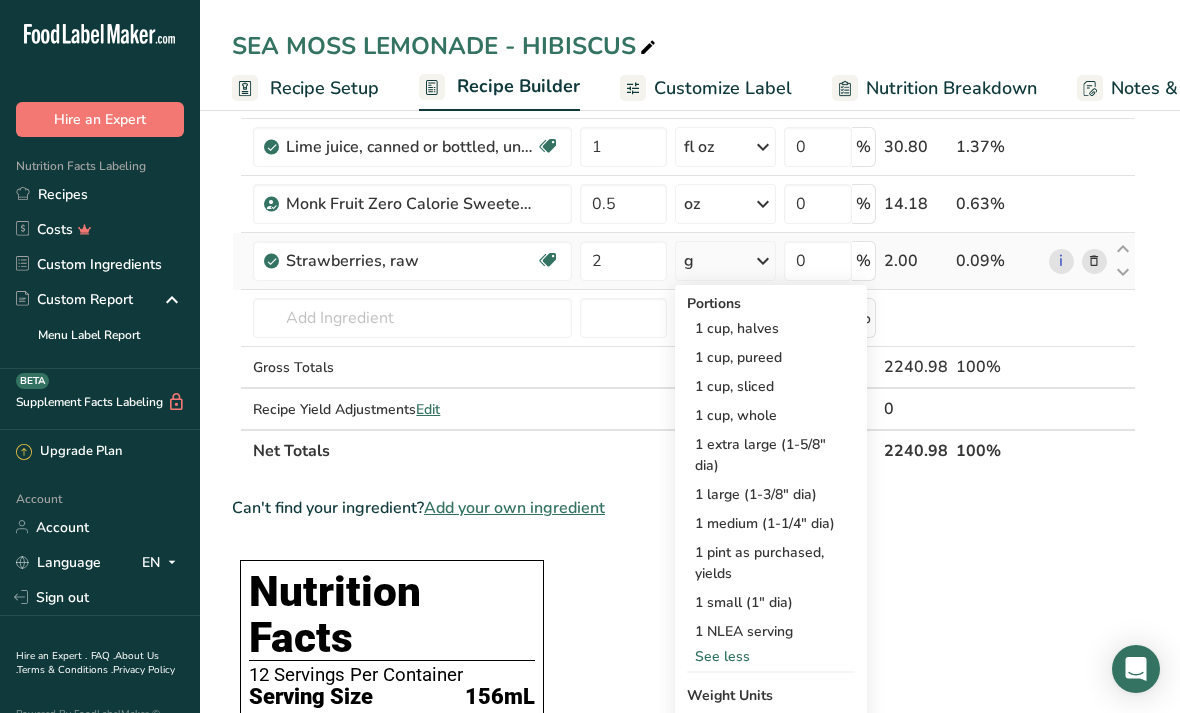 scroll, scrollTop: 252, scrollLeft: 0, axis: vertical 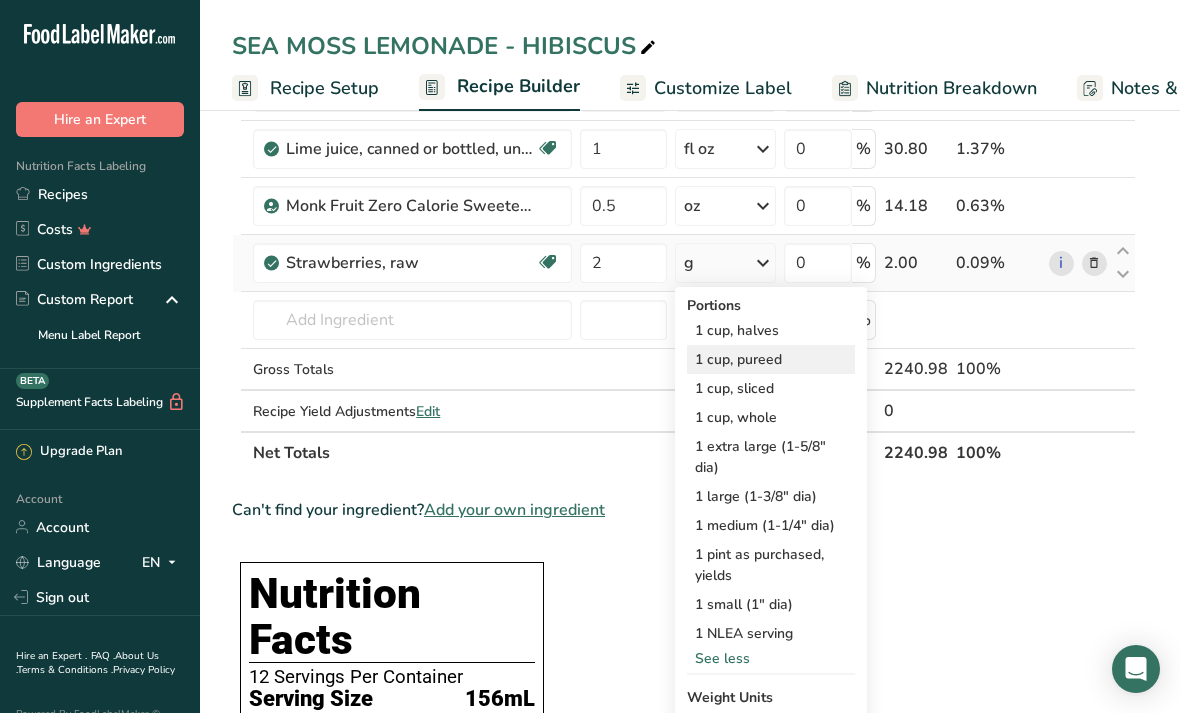 click on "1 cup, pureed" at bounding box center [771, 359] 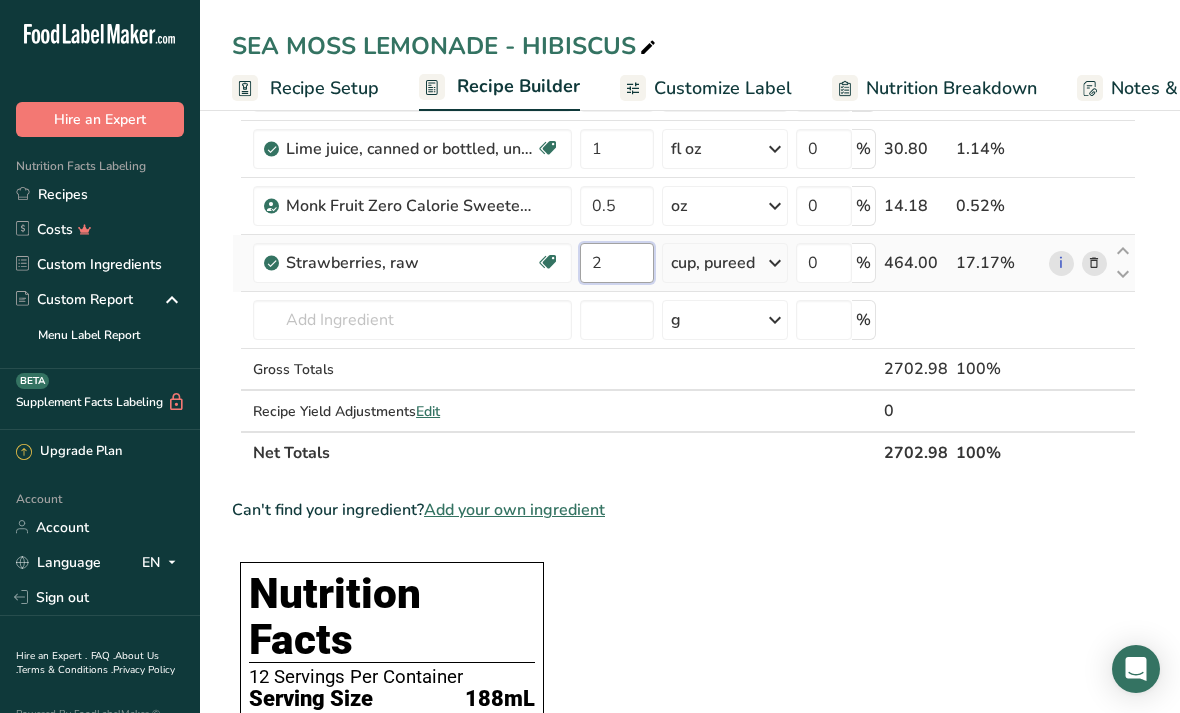 click on "2" at bounding box center [617, 263] 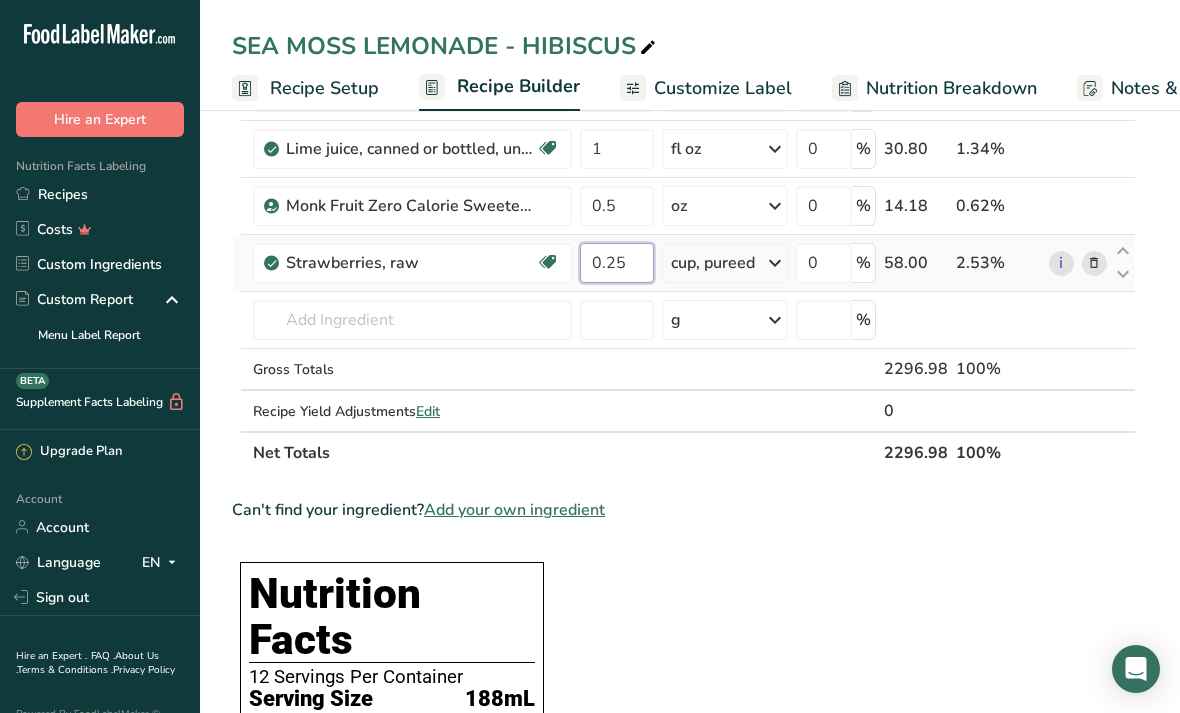 type on "0.25" 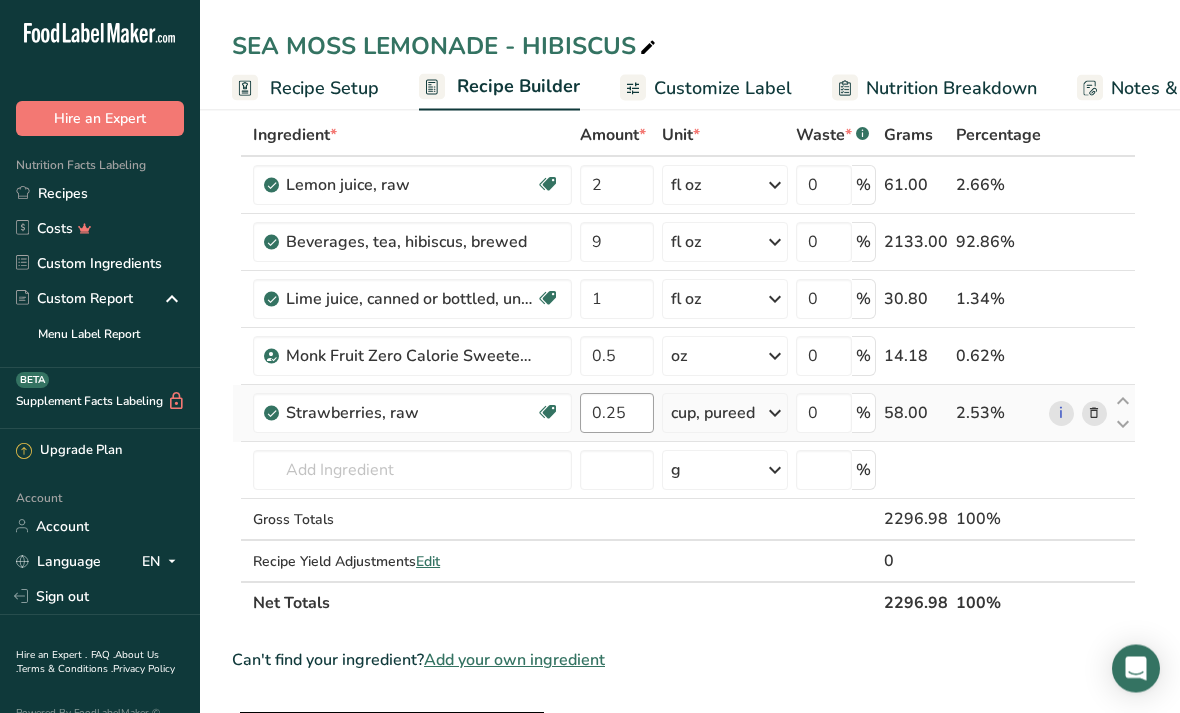 scroll, scrollTop: 0, scrollLeft: 0, axis: both 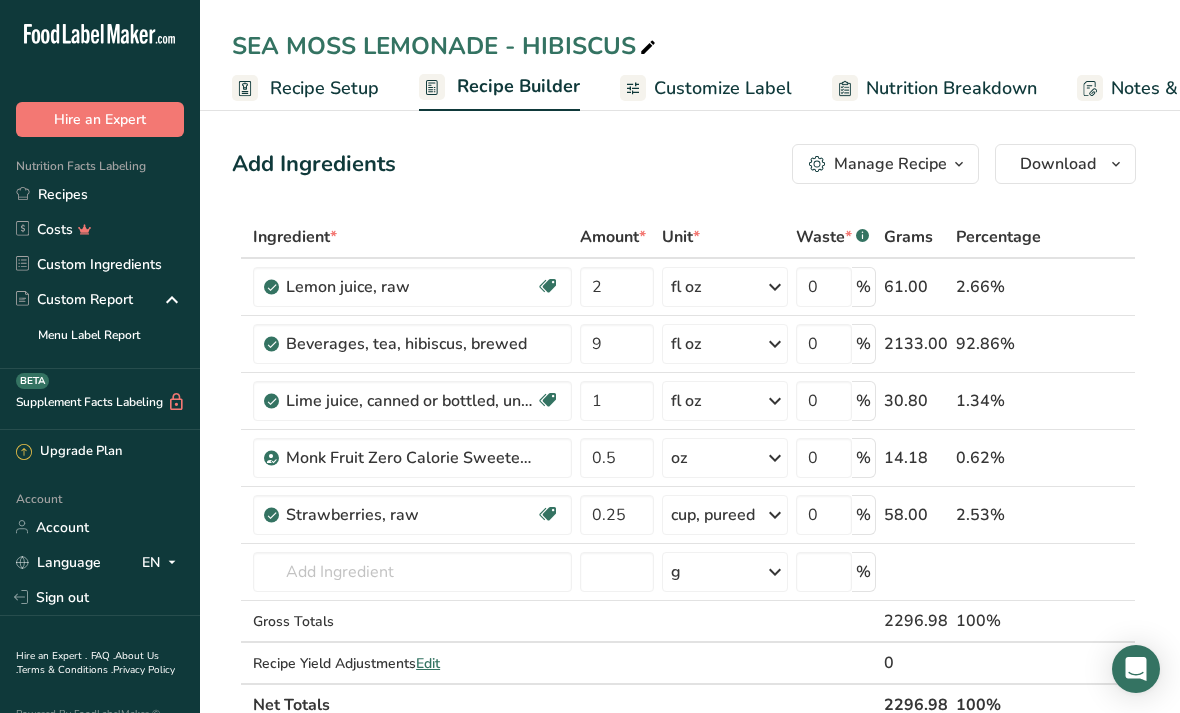click on "Customize Label" at bounding box center [723, 88] 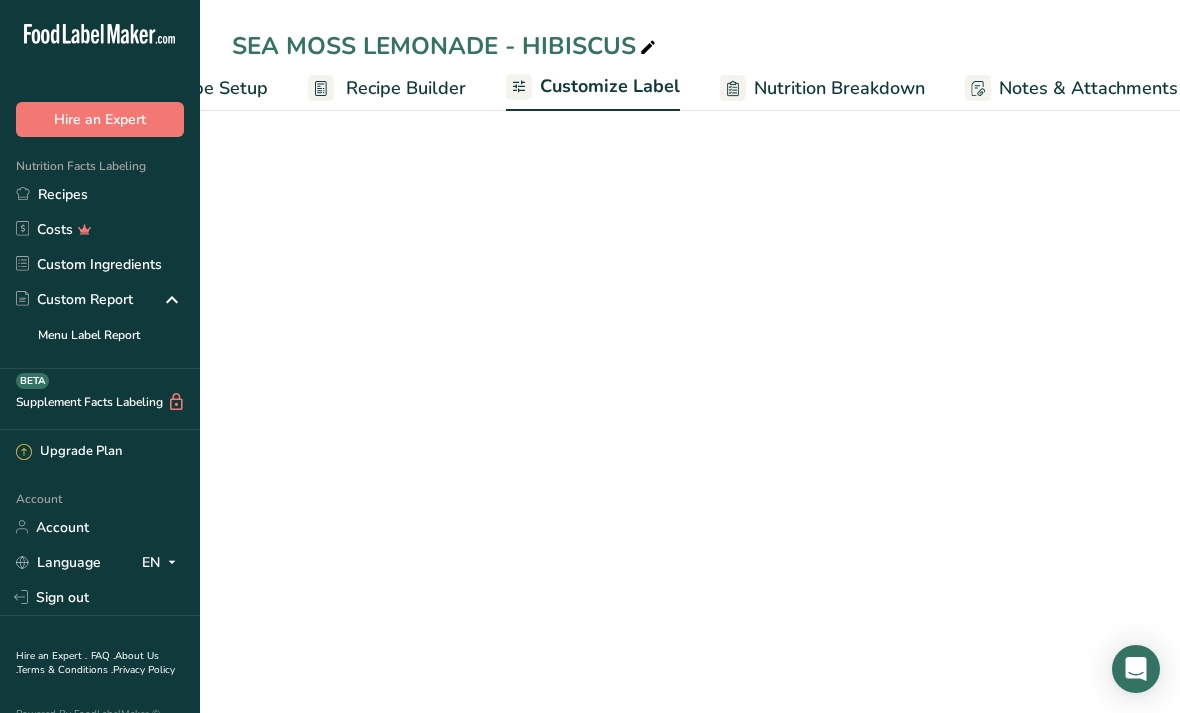 scroll, scrollTop: 0, scrollLeft: 360, axis: horizontal 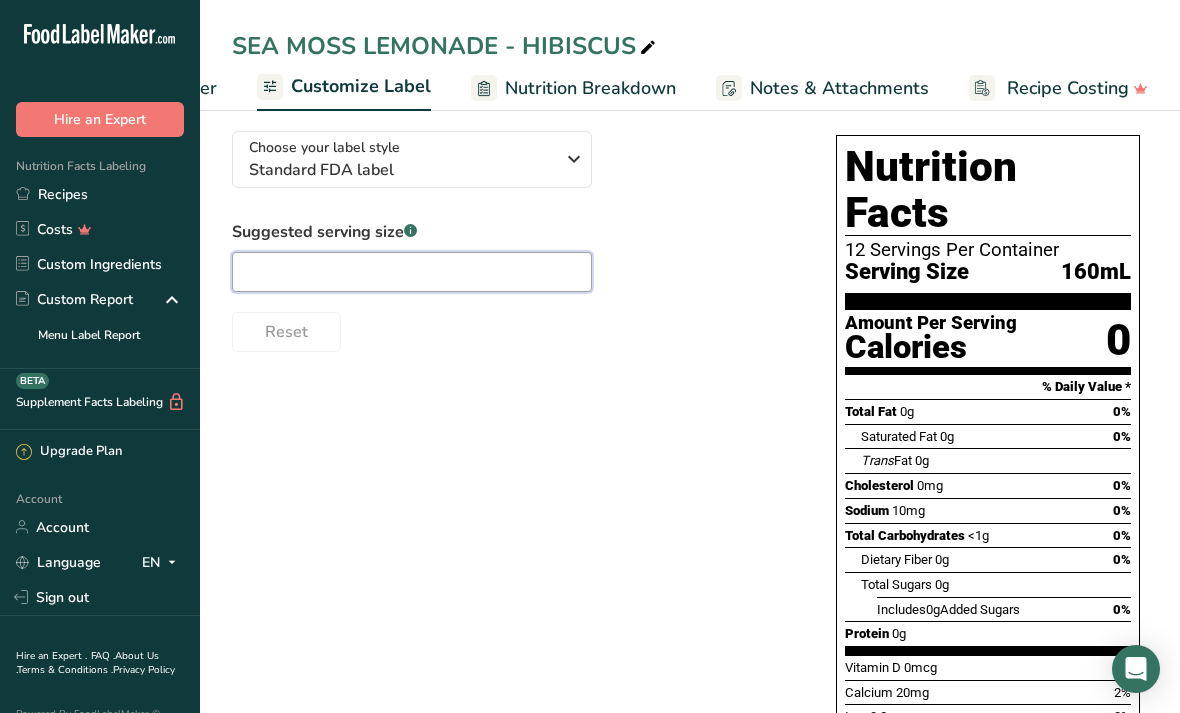 click at bounding box center [412, 272] 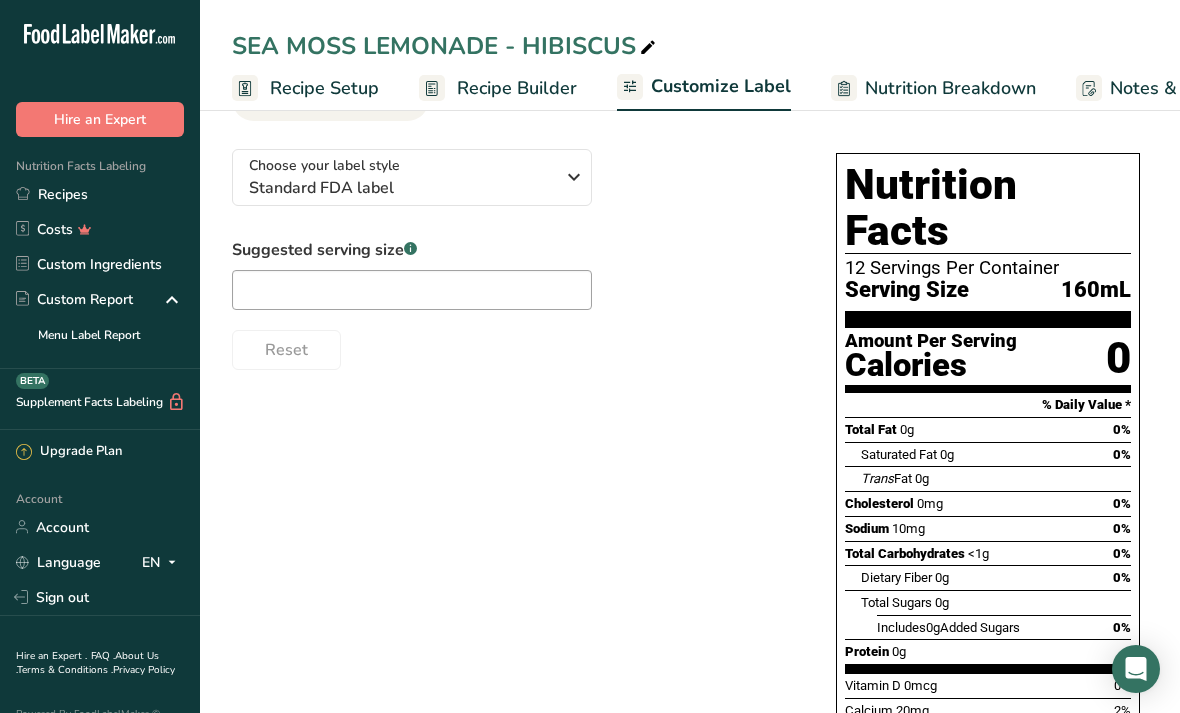 scroll, scrollTop: 109, scrollLeft: 0, axis: vertical 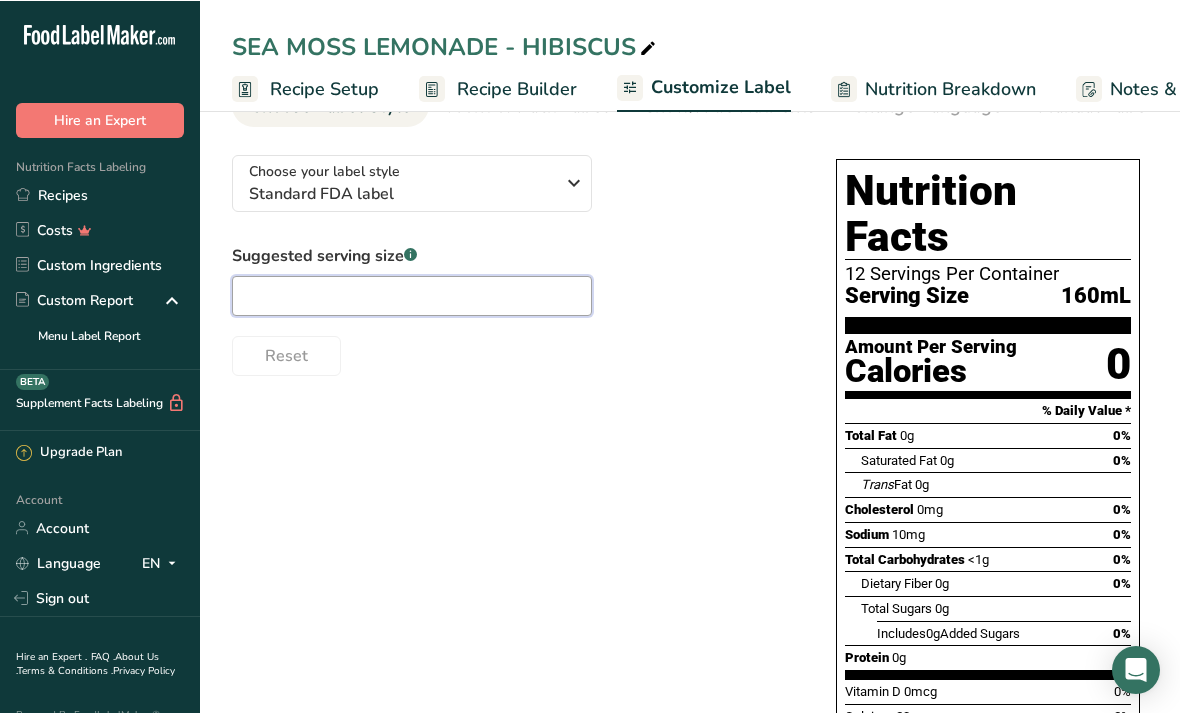 click at bounding box center (412, 295) 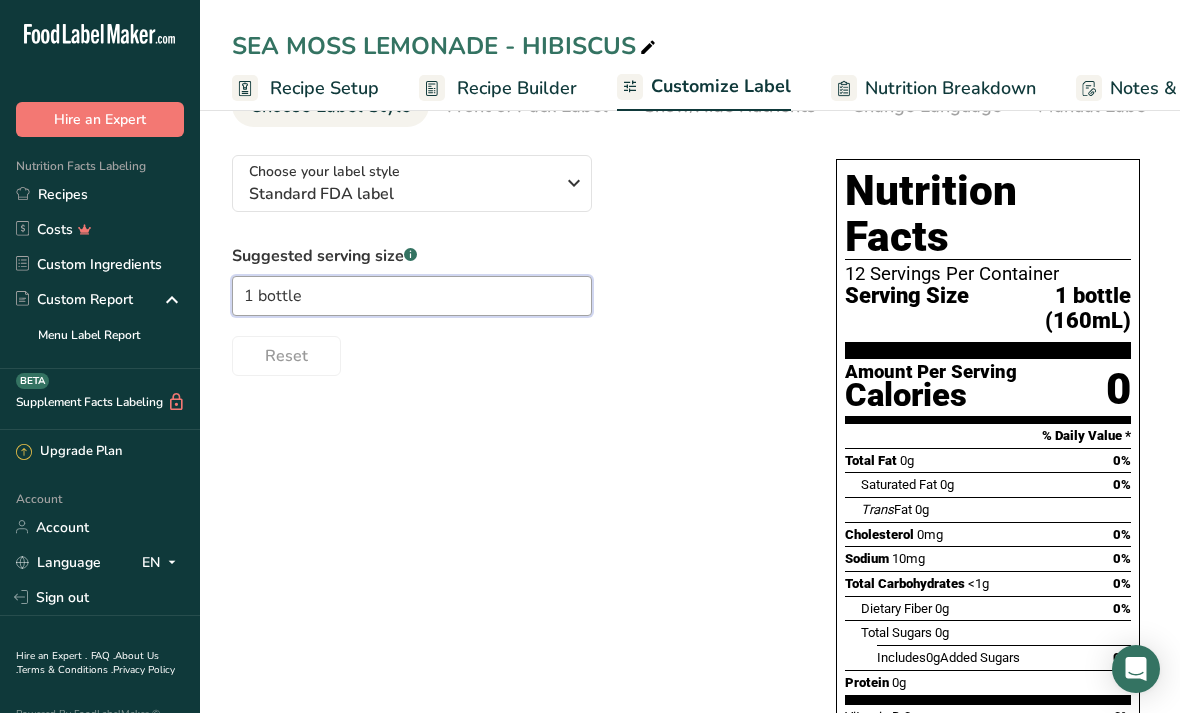 type on "1 bottle" 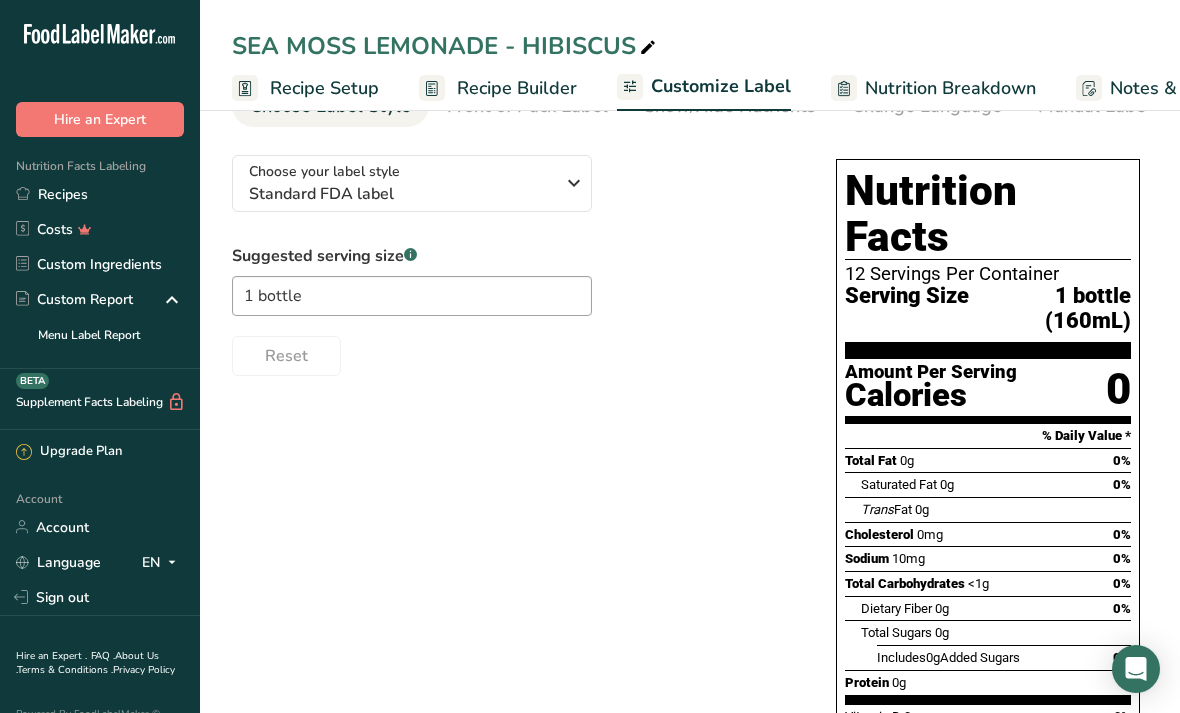 click on "1 bottle (160mL)" at bounding box center (1050, 308) 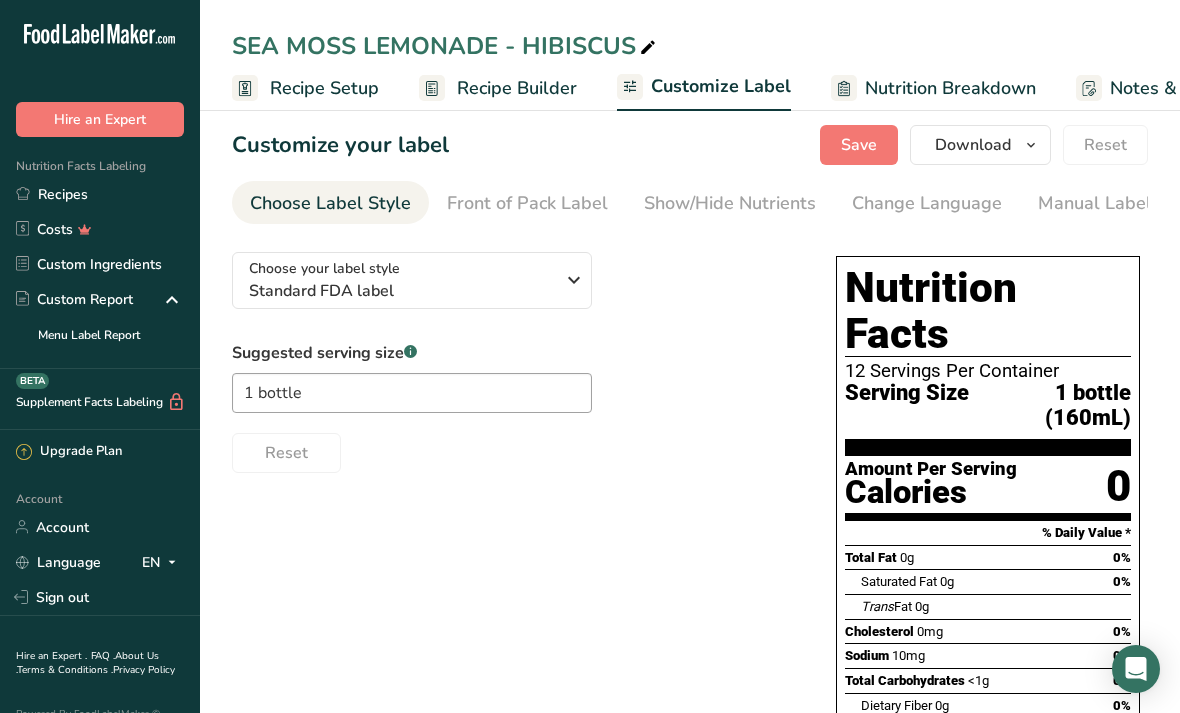 scroll, scrollTop: 0, scrollLeft: 0, axis: both 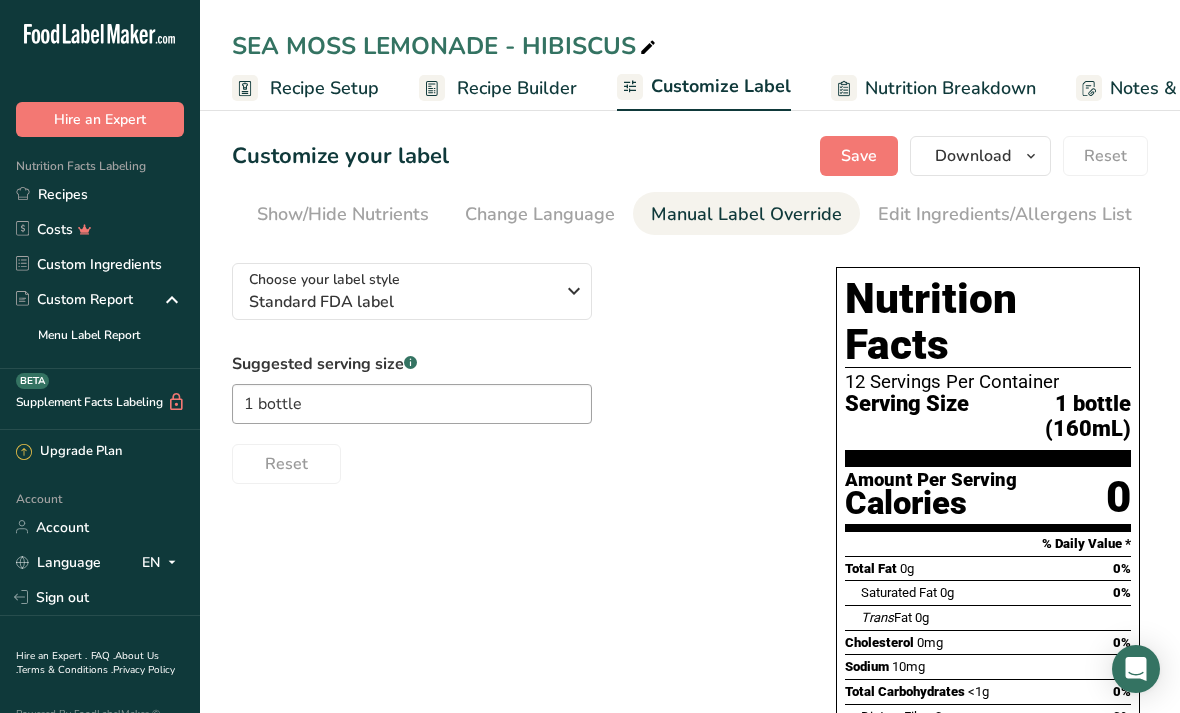 click on "Manual Label Override" at bounding box center [746, 214] 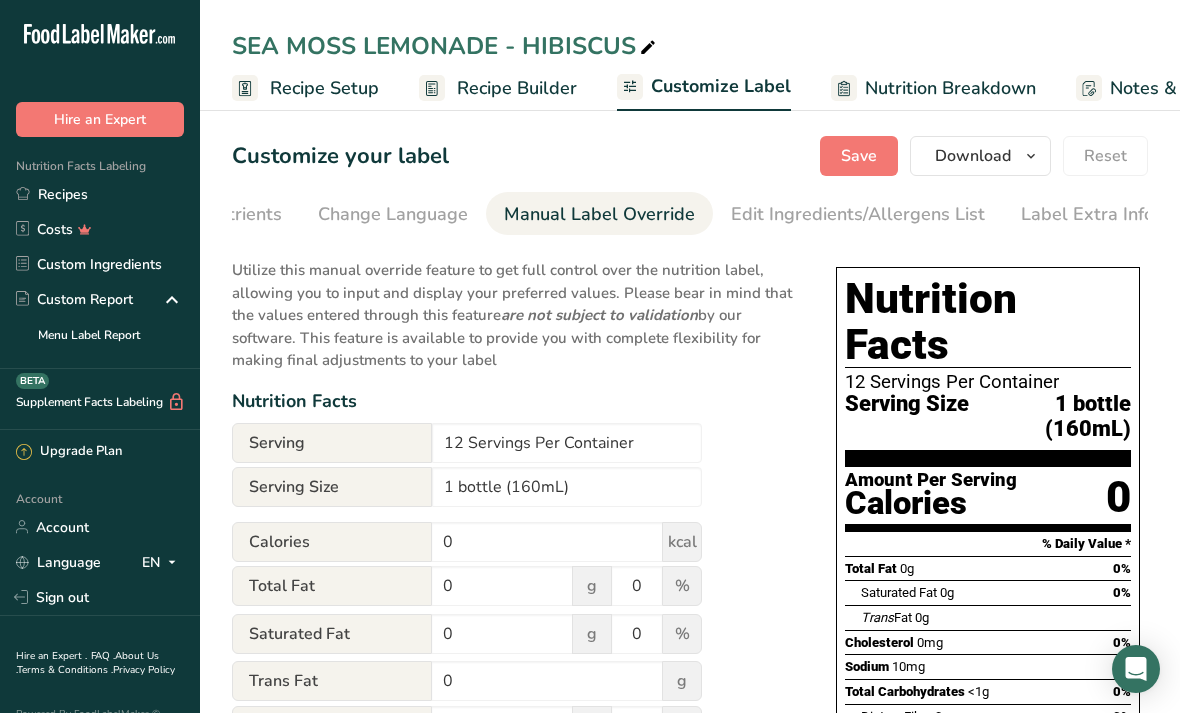 scroll, scrollTop: 0, scrollLeft: 537, axis: horizontal 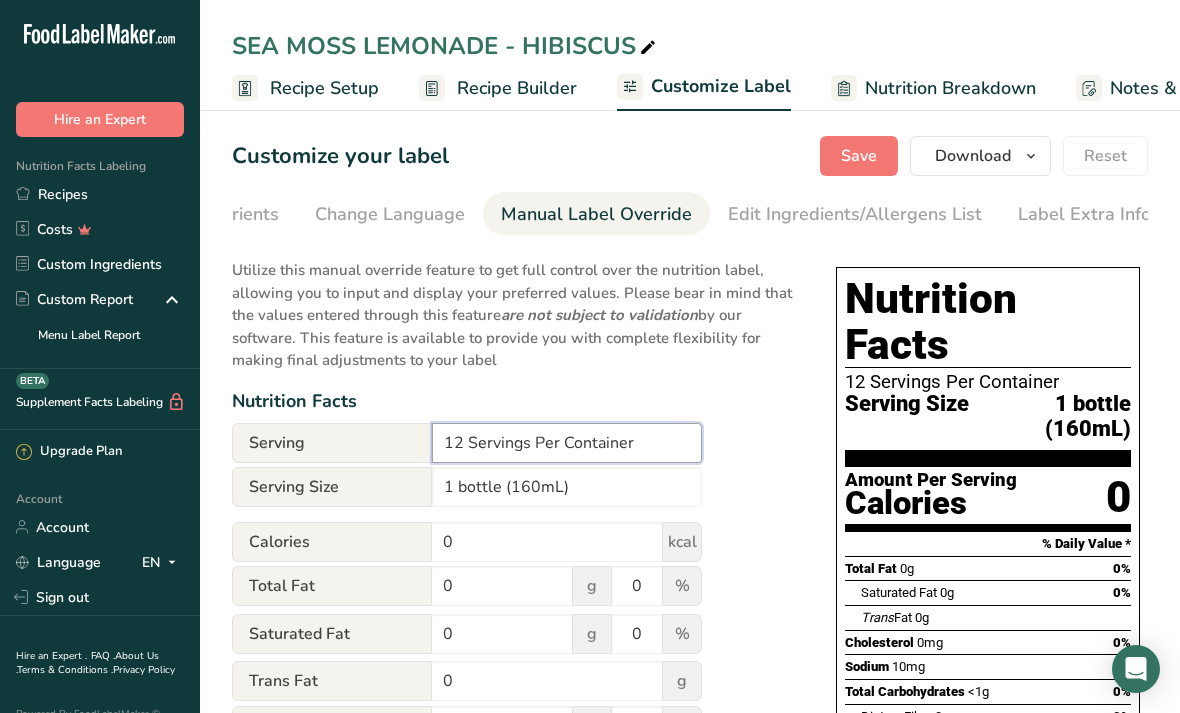 click on "12 Servings Per Container" at bounding box center [567, 443] 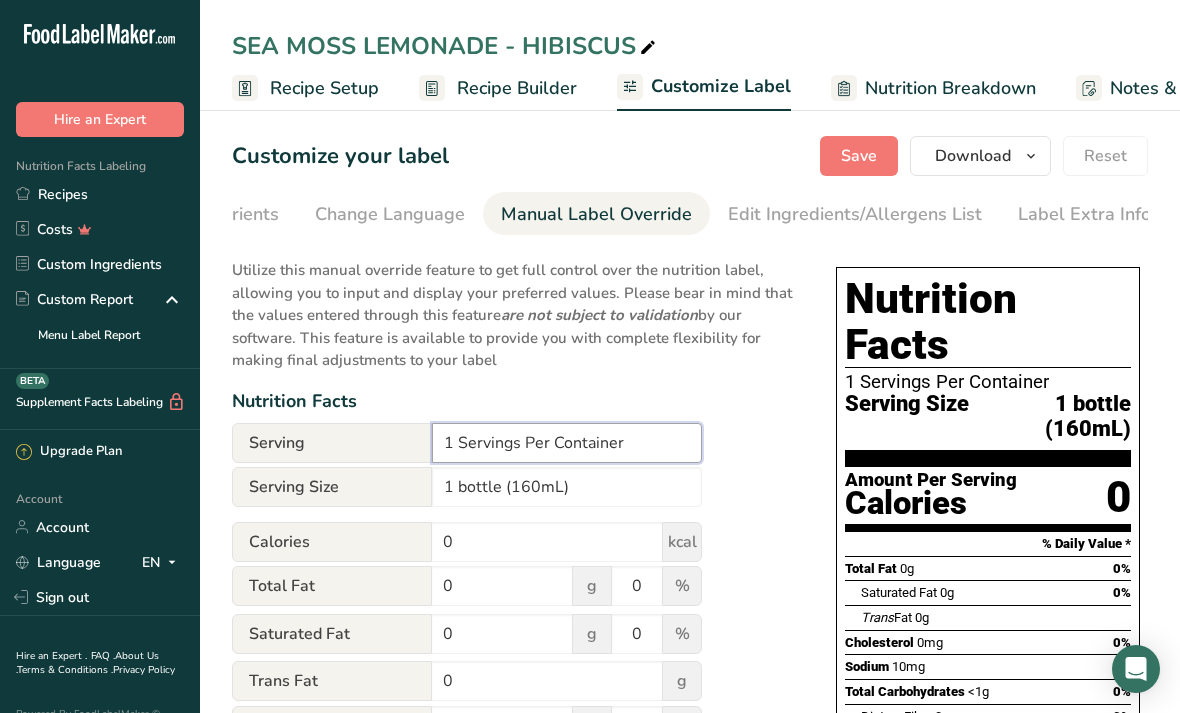 click on "1 Servings Per Container" at bounding box center [567, 443] 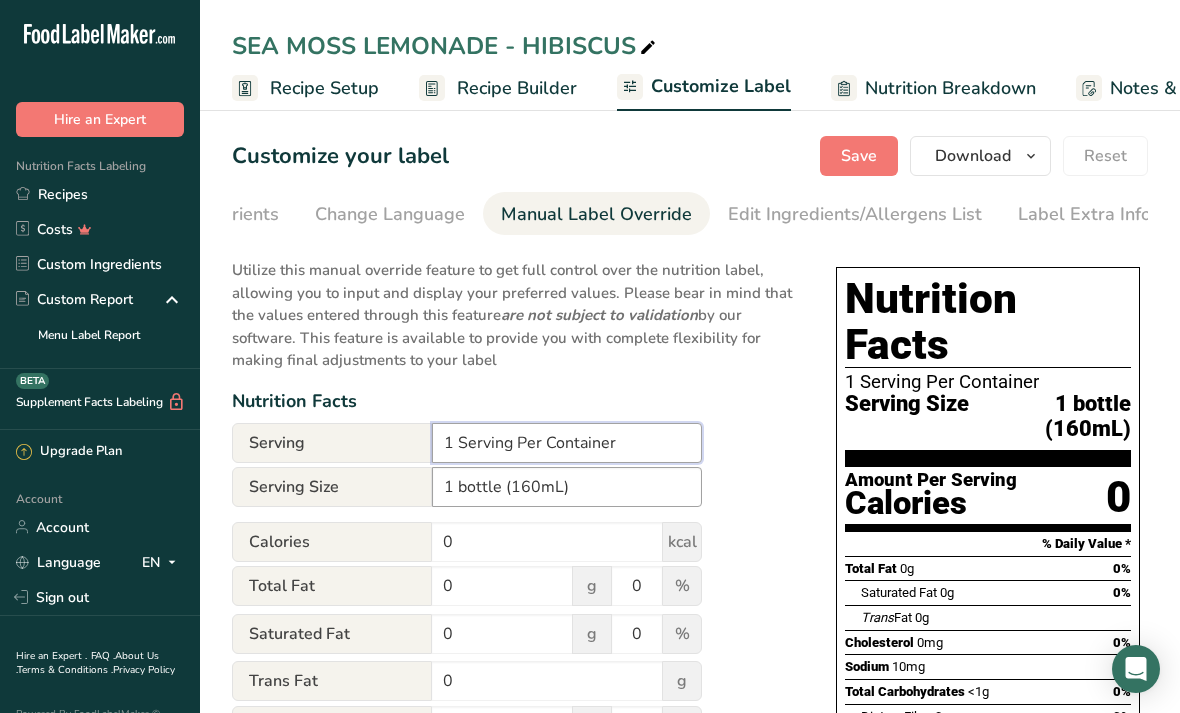 type on "1 Serving Per Container" 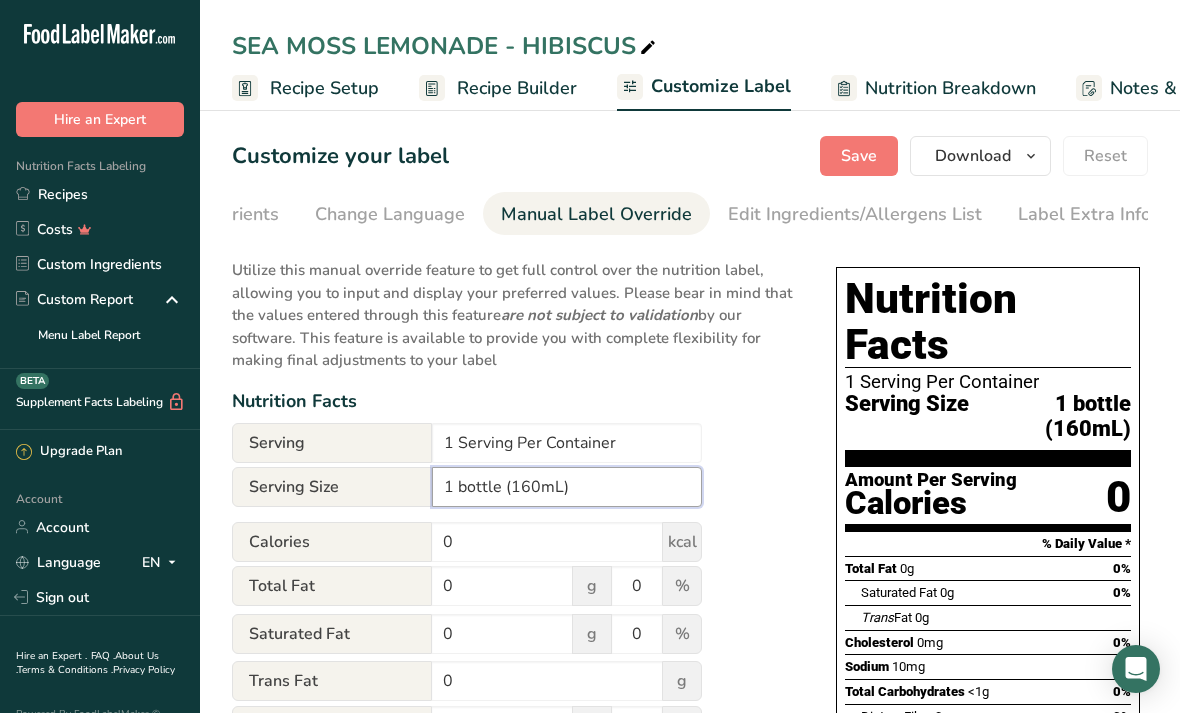 click on "1 bottle (160mL)" at bounding box center (567, 487) 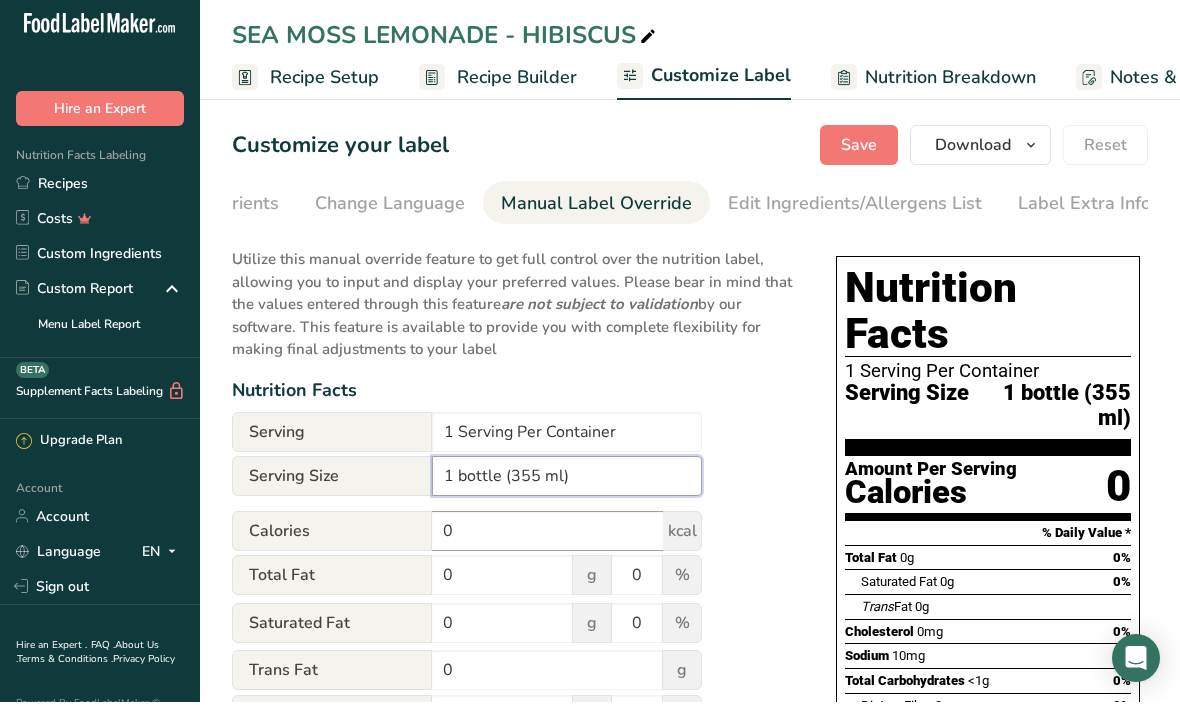 type on "1 bottle (355 ml)" 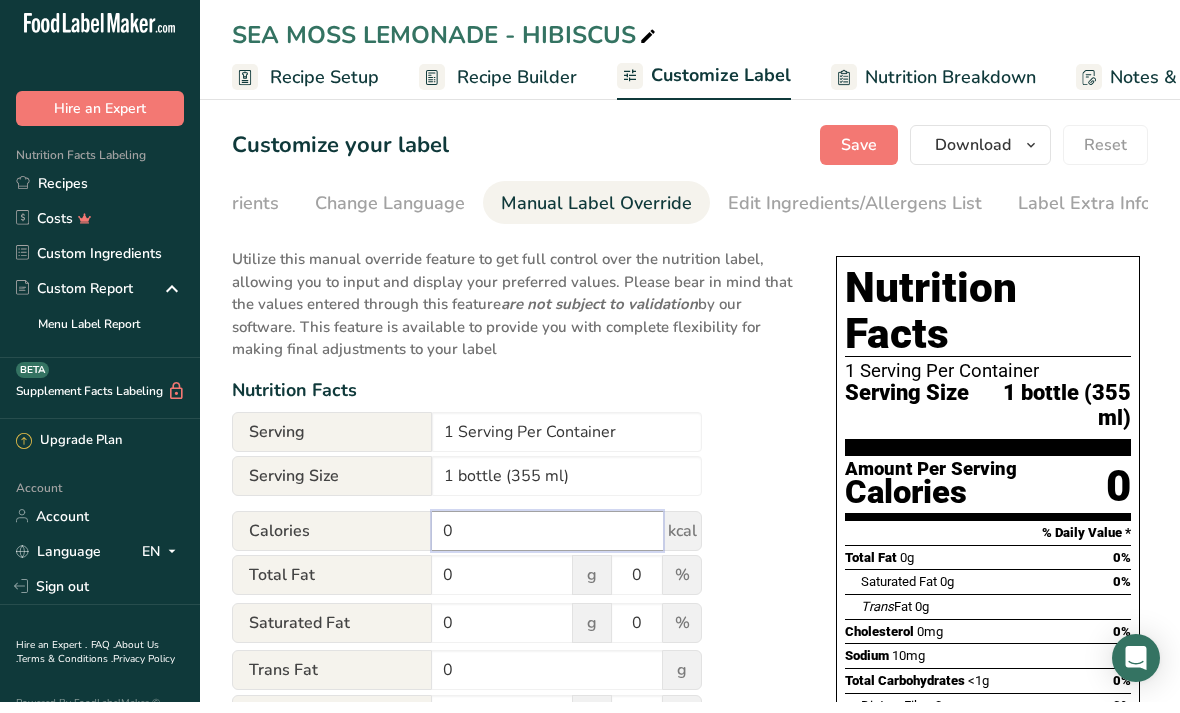 click on "0" at bounding box center (547, 542) 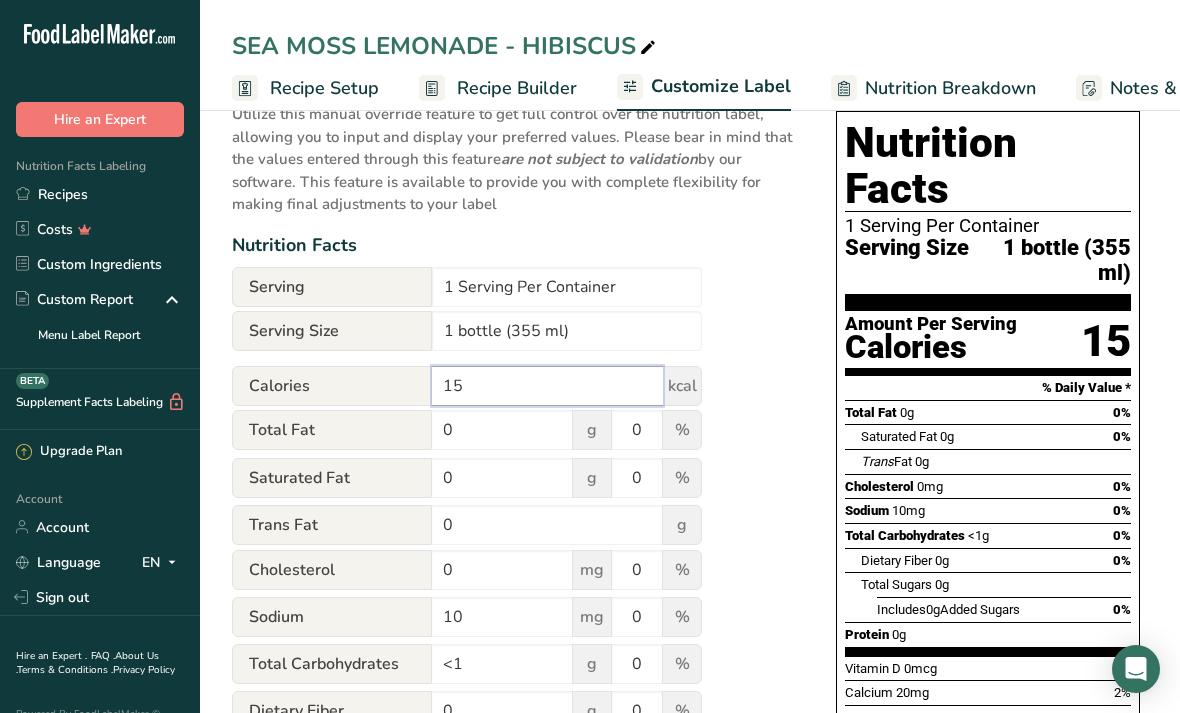 scroll, scrollTop: 155, scrollLeft: 0, axis: vertical 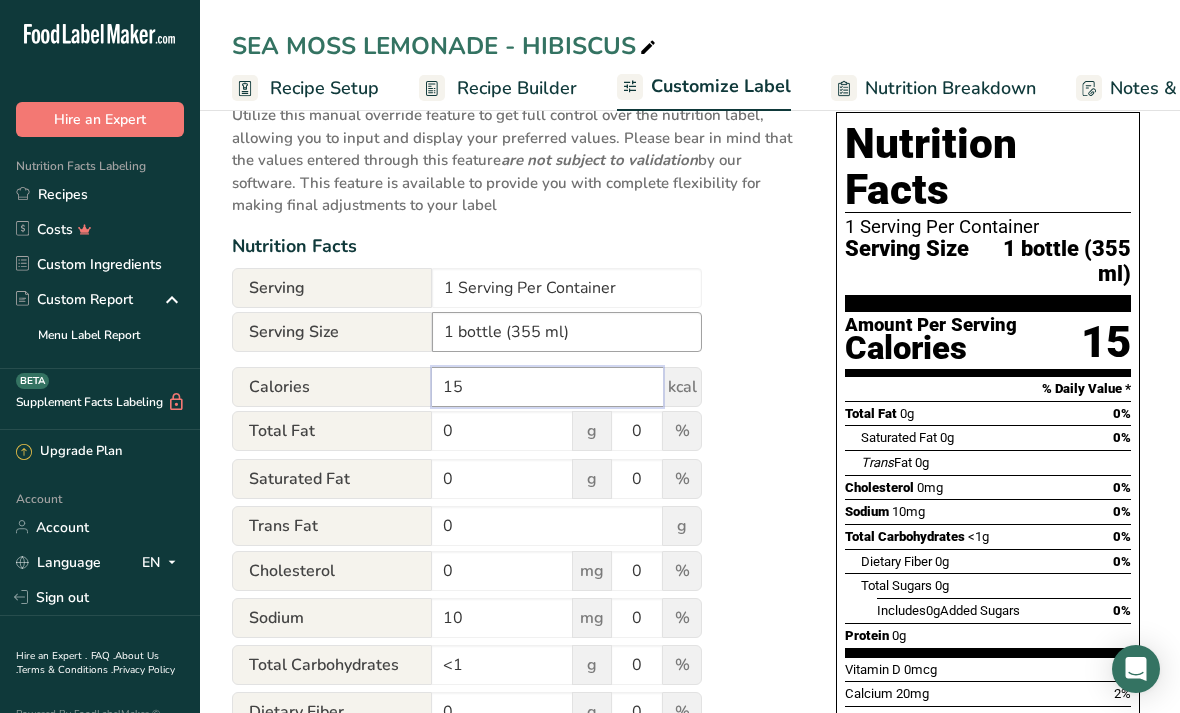 type on "15" 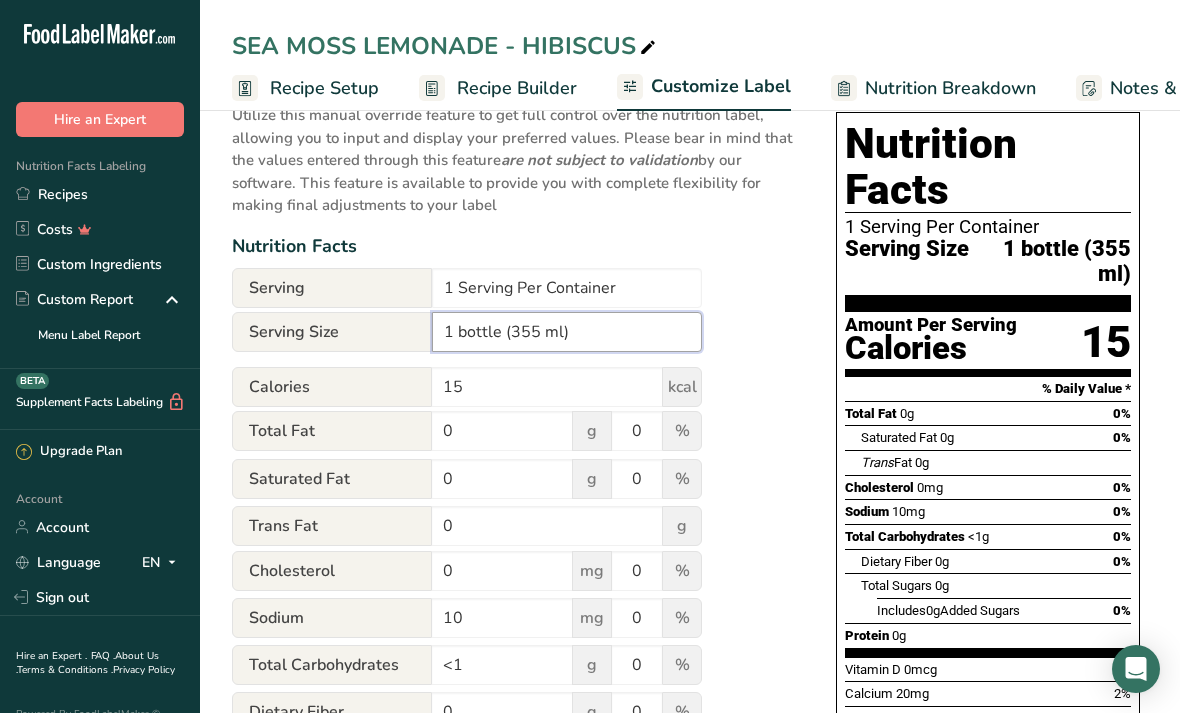 click on "1 bottle (355 ml)" at bounding box center [567, 332] 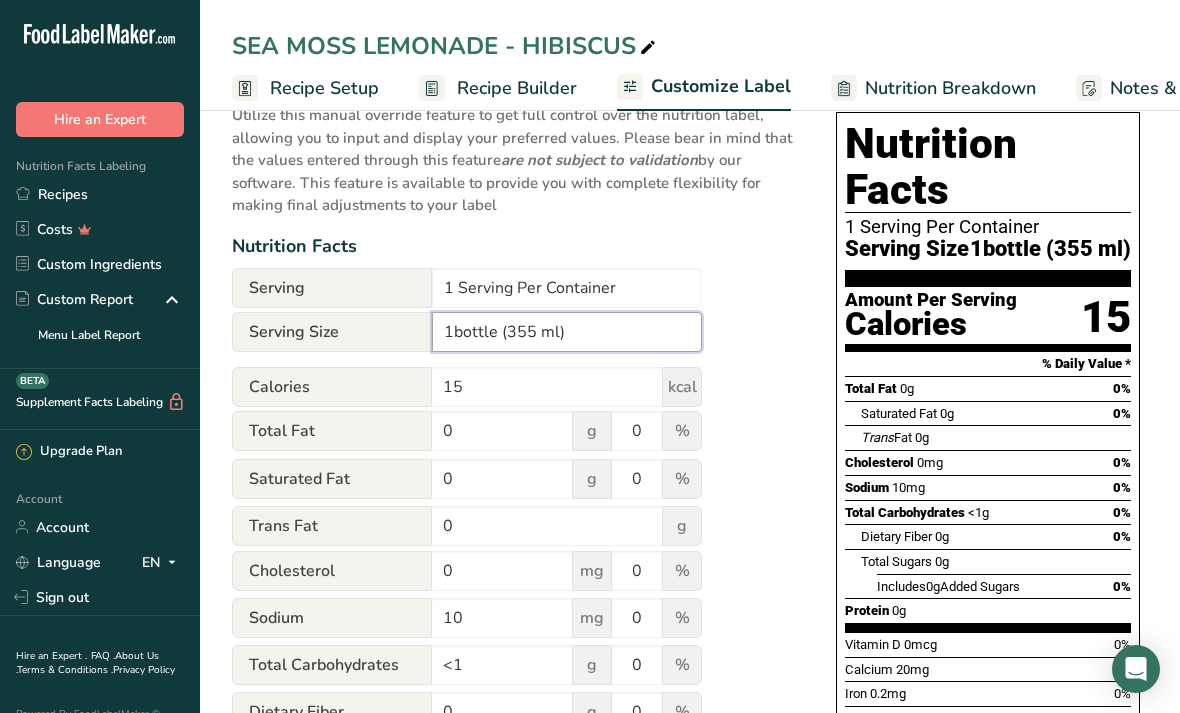 type on "bottle (355 ml)" 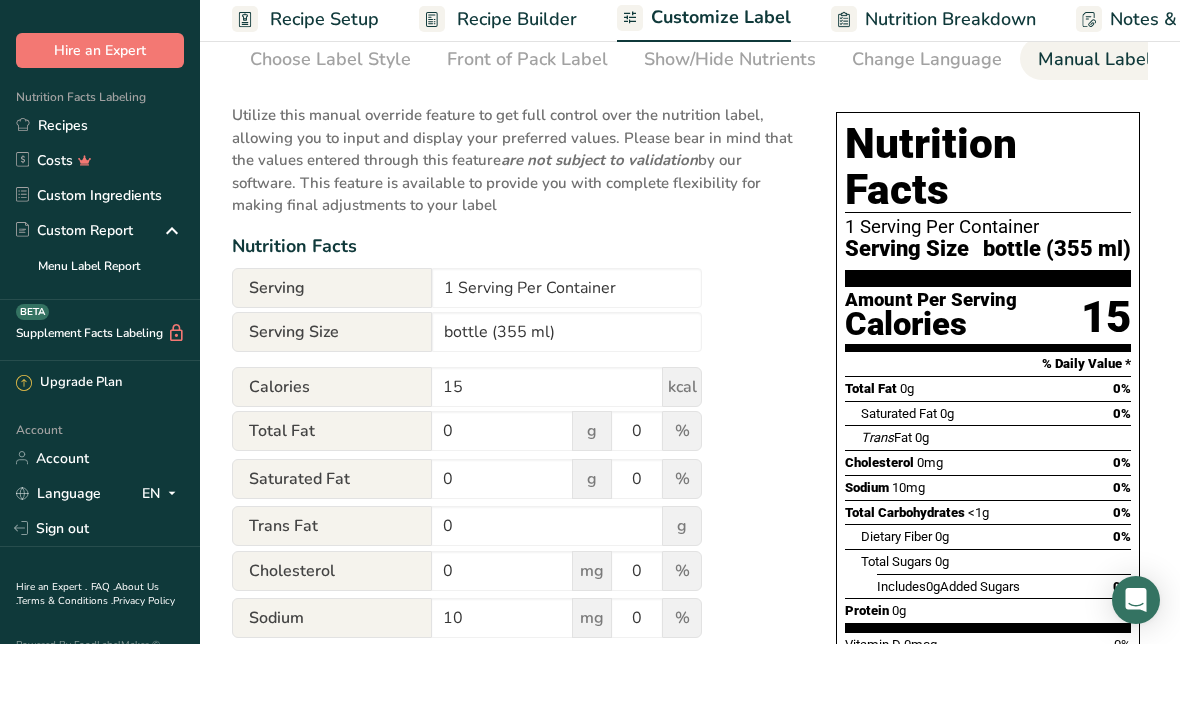 scroll, scrollTop: 524, scrollLeft: 0, axis: vertical 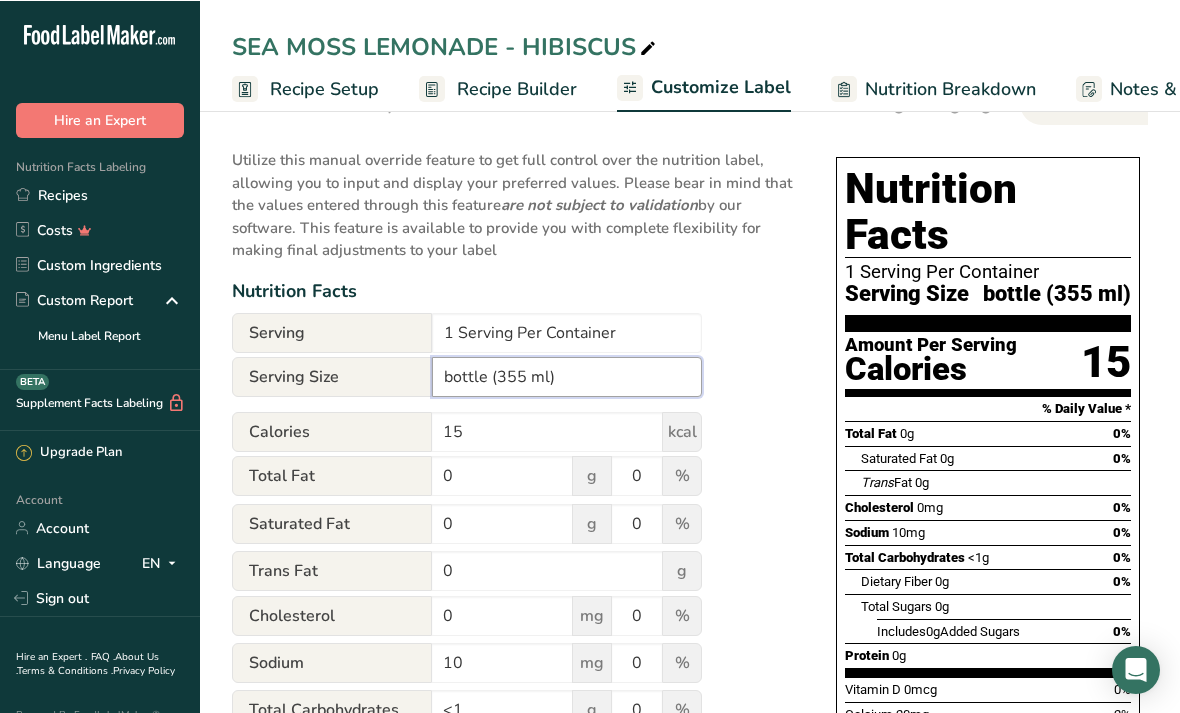 click on "bottle (355 ml)" at bounding box center [567, 376] 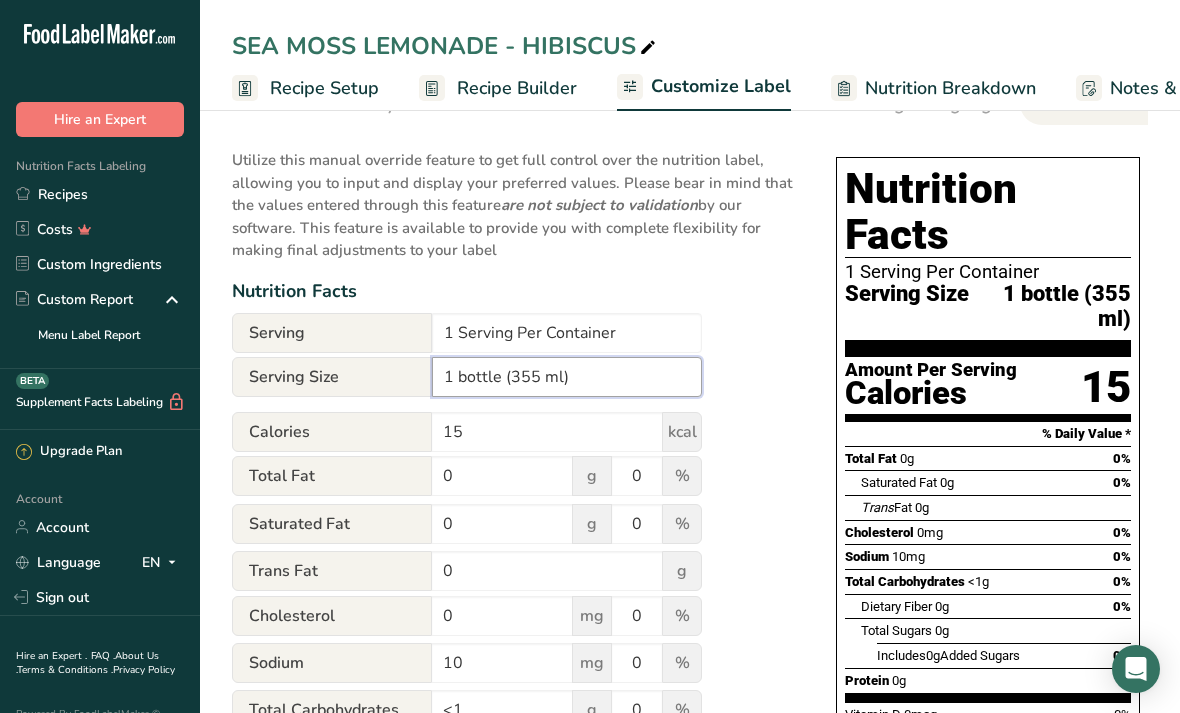 click on "1 bottle (355 ml)" at bounding box center [567, 377] 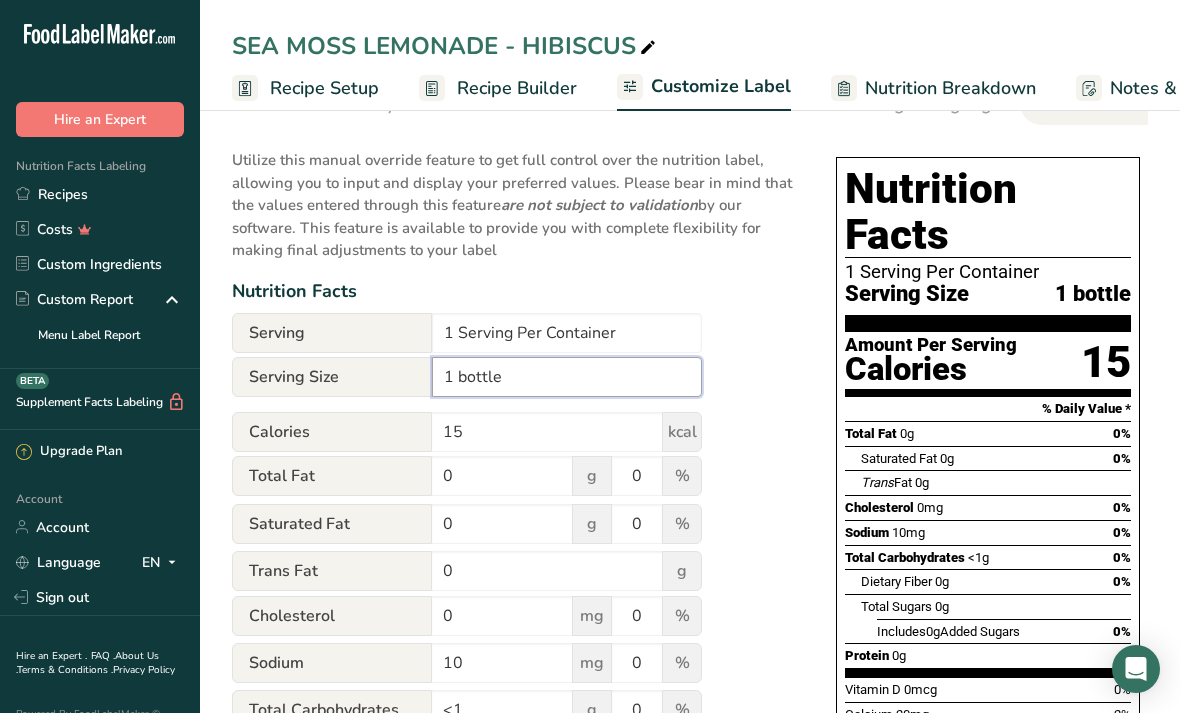 type on "1 bottle" 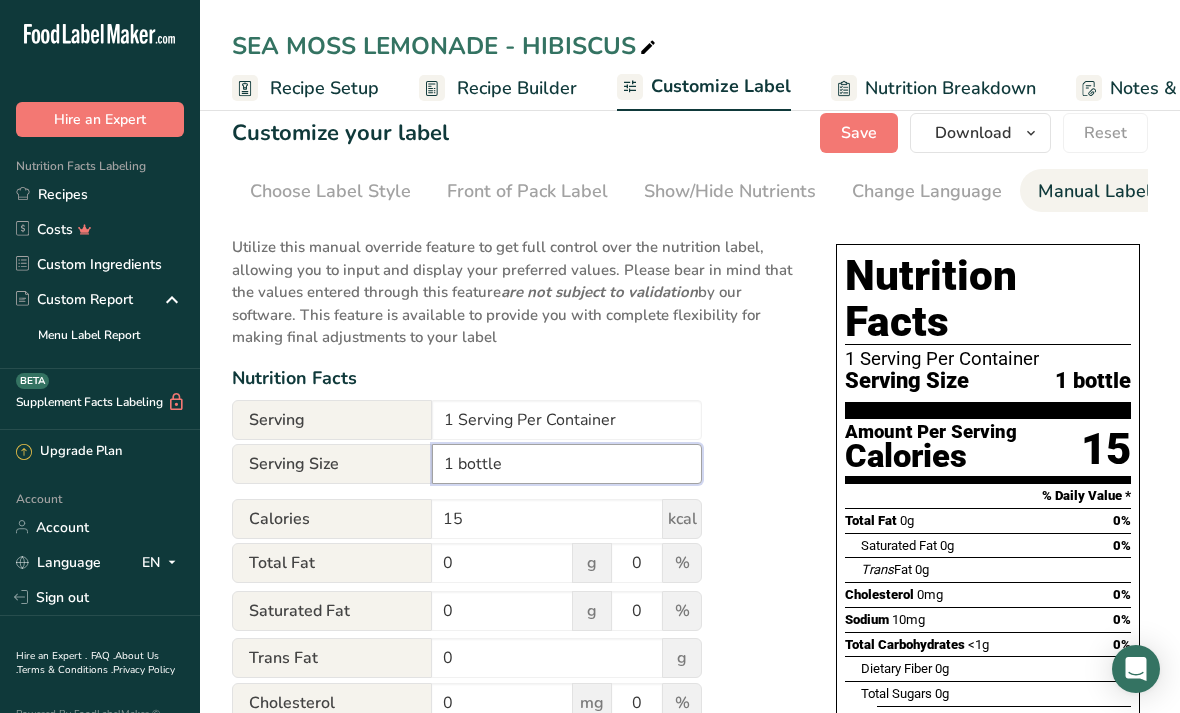 scroll, scrollTop: 0, scrollLeft: 0, axis: both 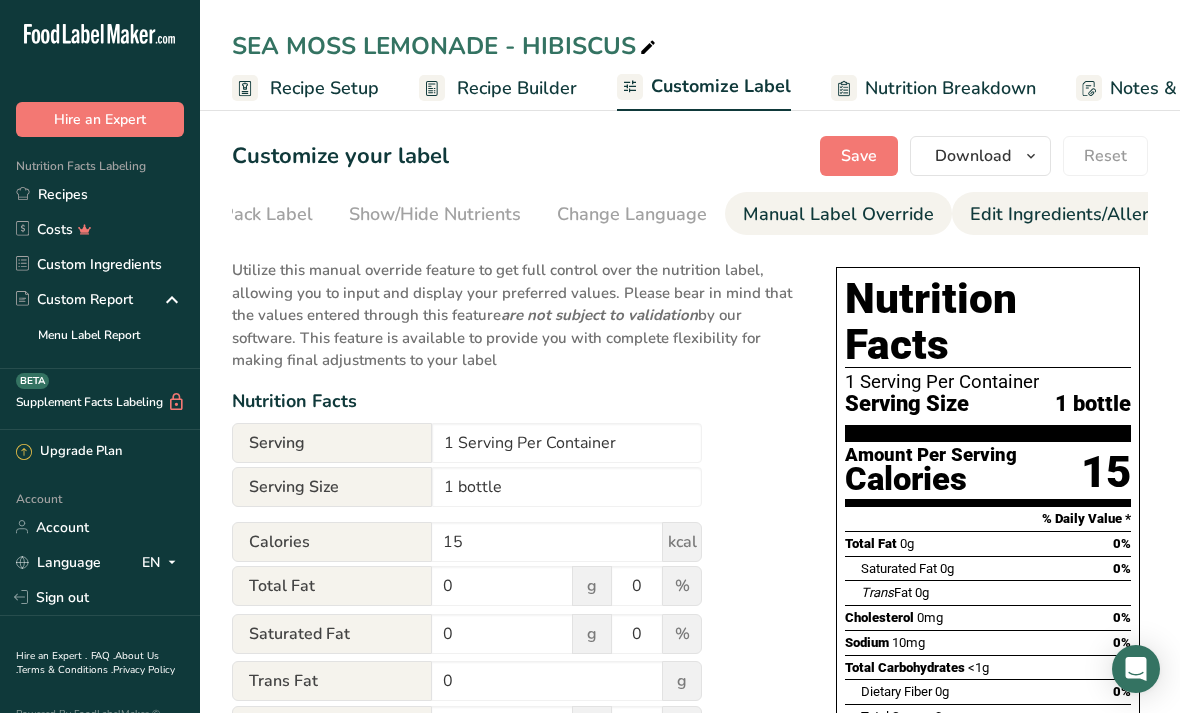 click on "Edit Ingredients/Allergens List" at bounding box center [1097, 214] 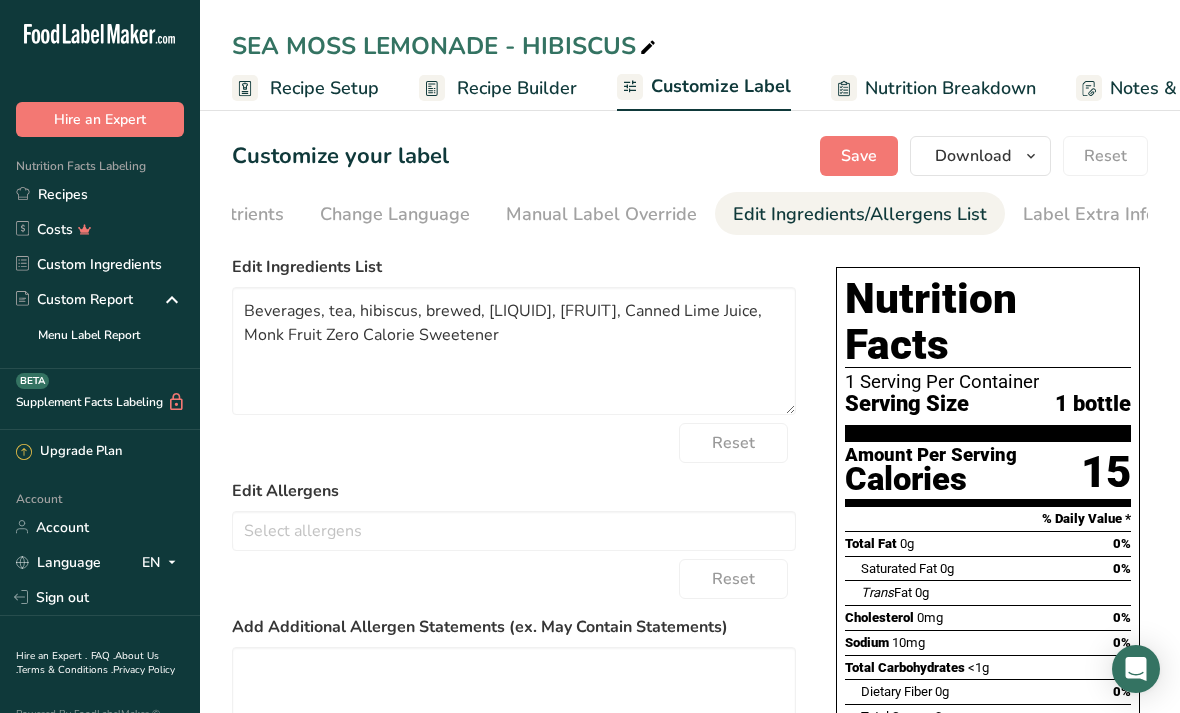 scroll, scrollTop: 0, scrollLeft: 537, axis: horizontal 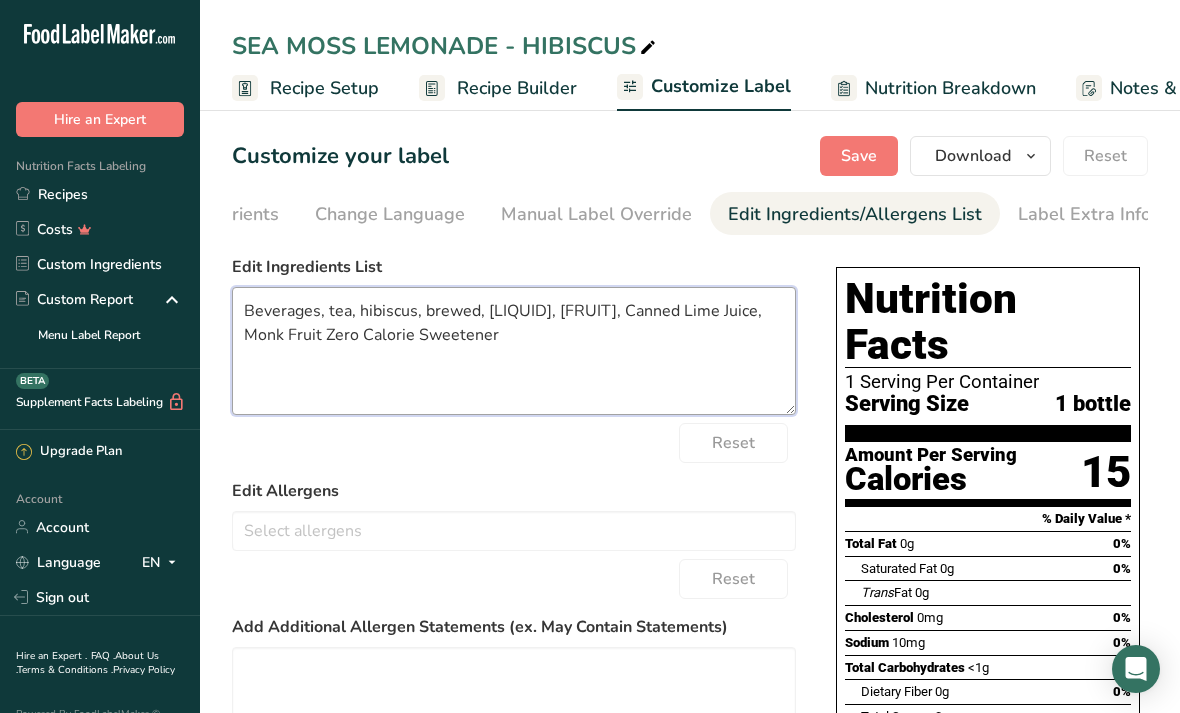 click on "Beverages, tea, hibiscus, brewed, [LIQUID], [FRUIT], Canned Lime Juice, Monk Fruit Zero Calorie Sweetener" at bounding box center [514, 351] 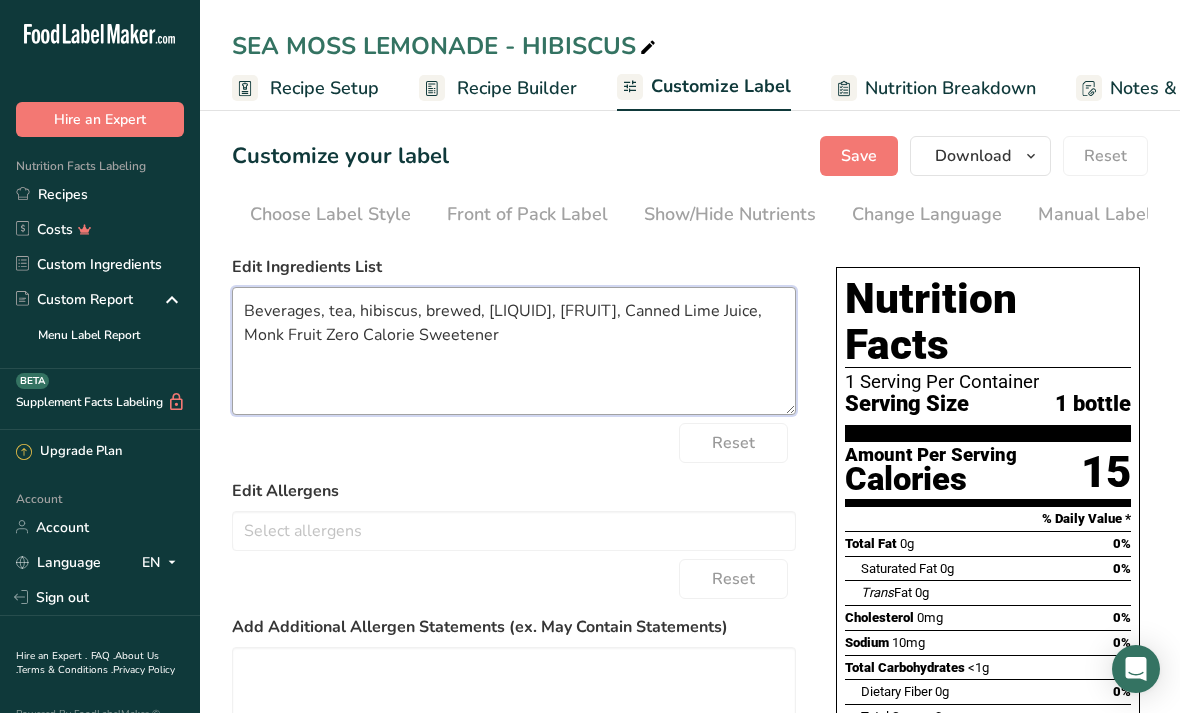 click on "Beverages, tea, hibiscus, brewed, [LIQUID], [FRUIT], Canned Lime Juice, Monk Fruit Zero Calorie Sweetener" at bounding box center [514, 351] 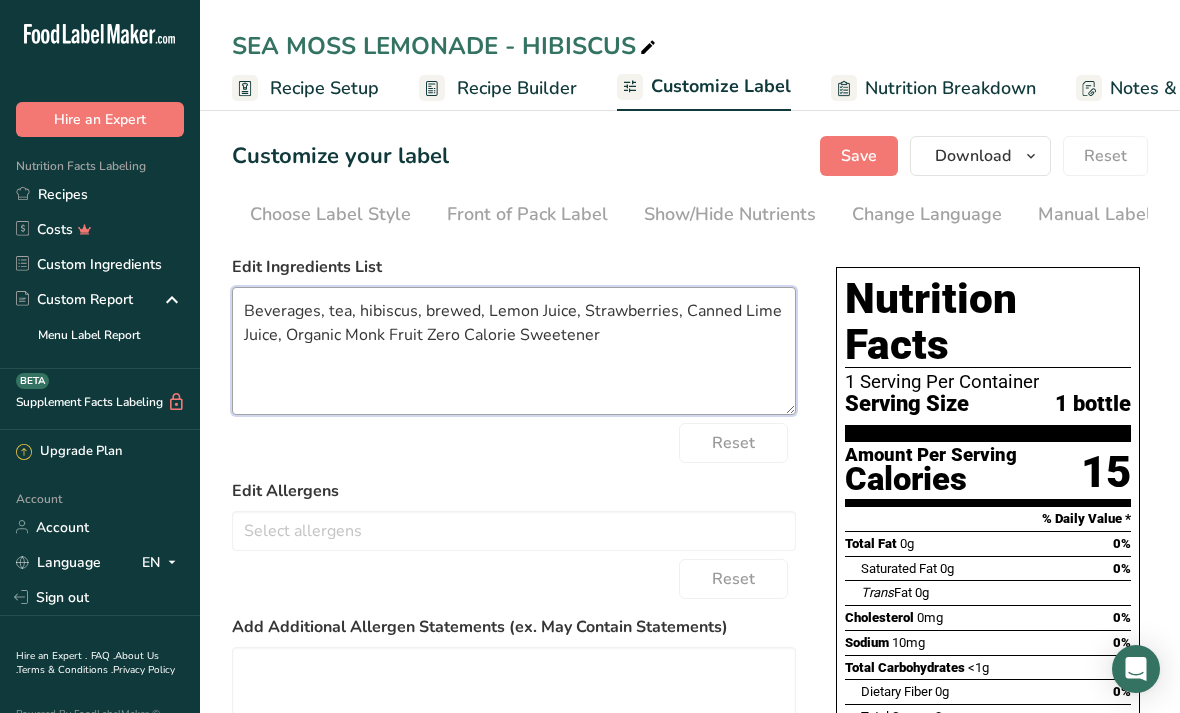 click on "Beverages, tea, hibiscus, brewed, Lemon Juice, Strawberries, Canned Lime Juice, Organic Monk Fruit Zero Calorie Sweetener" at bounding box center (514, 351) 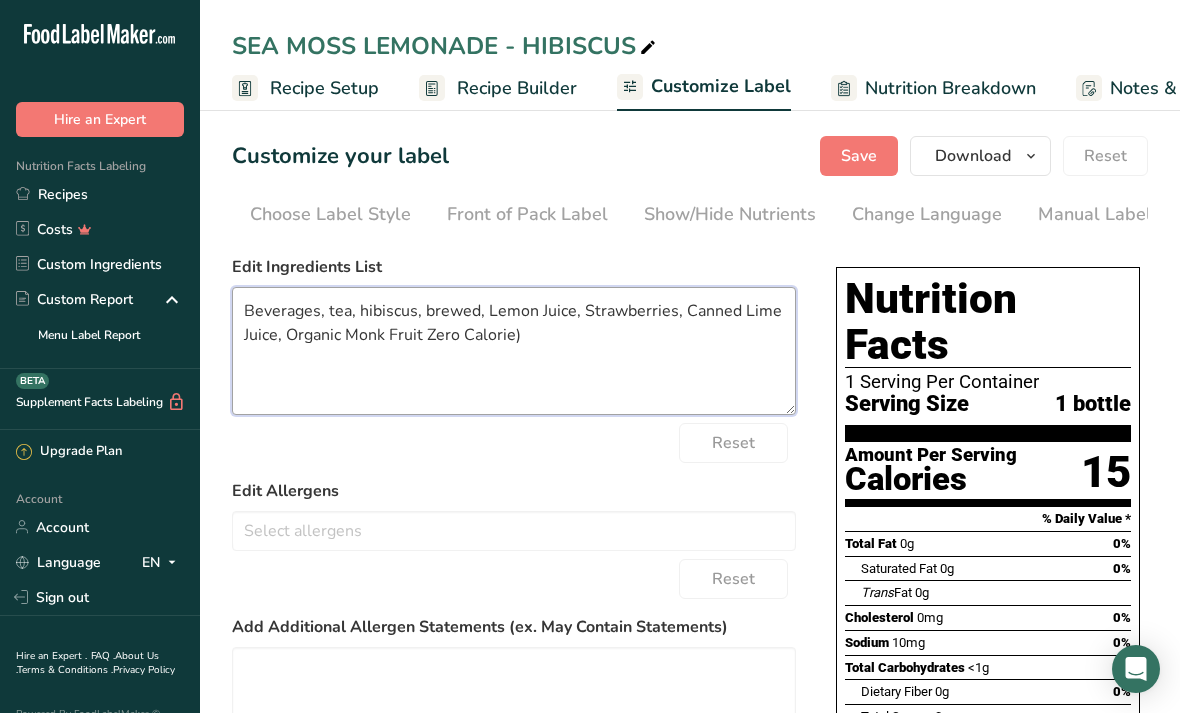 click on "Beverages, tea, hibiscus, brewed, Lemon Juice, Strawberries, Canned Lime Juice, Organic Monk Fruit Zero Calorie)" at bounding box center (514, 351) 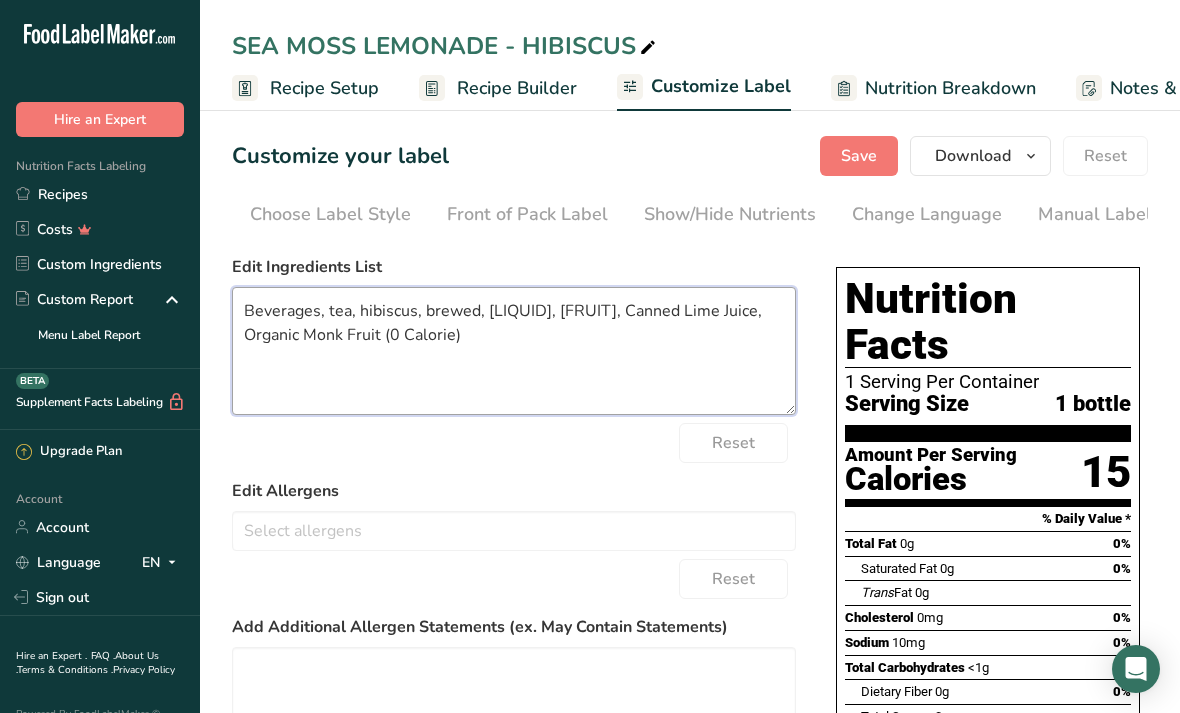 click on "Beverages, tea, hibiscus, brewed, [LIQUID], [FRUIT], Canned Lime Juice, Organic Monk Fruit (0 Calorie)" at bounding box center (514, 351) 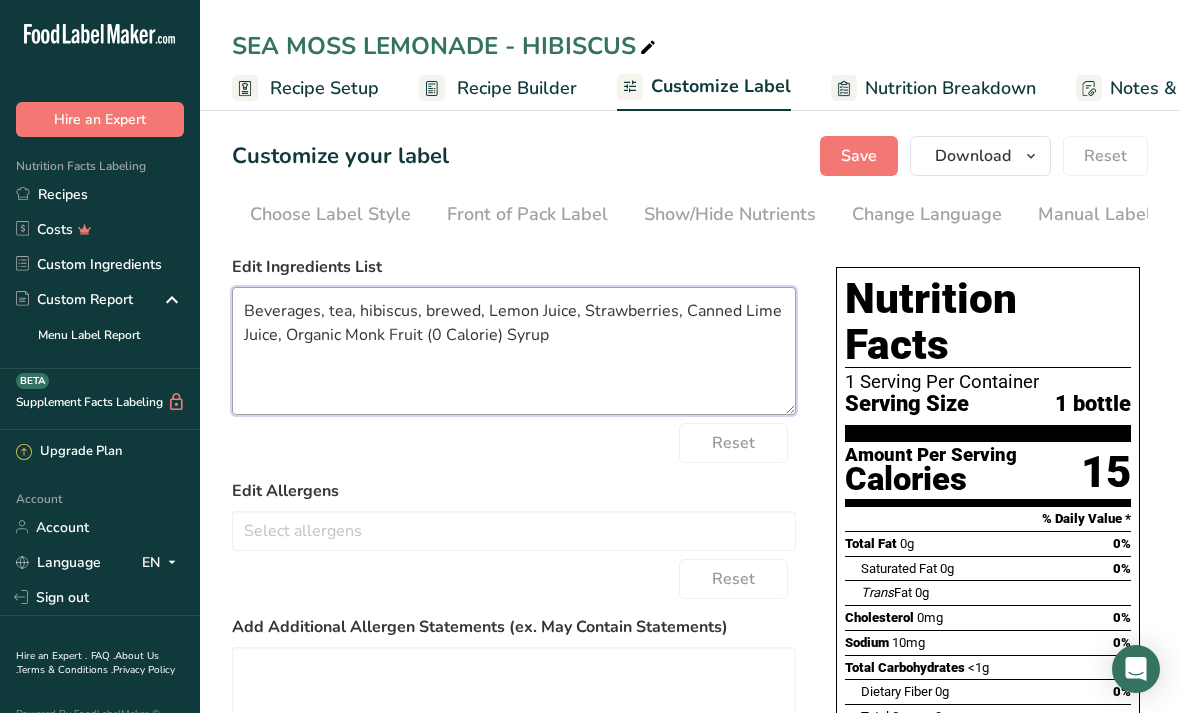 click on "Beverages, tea, hibiscus, brewed, Lemon Juice, Strawberries, Canned Lime Juice, Organic Monk Fruit (0 Calorie) Syrup" at bounding box center (514, 351) 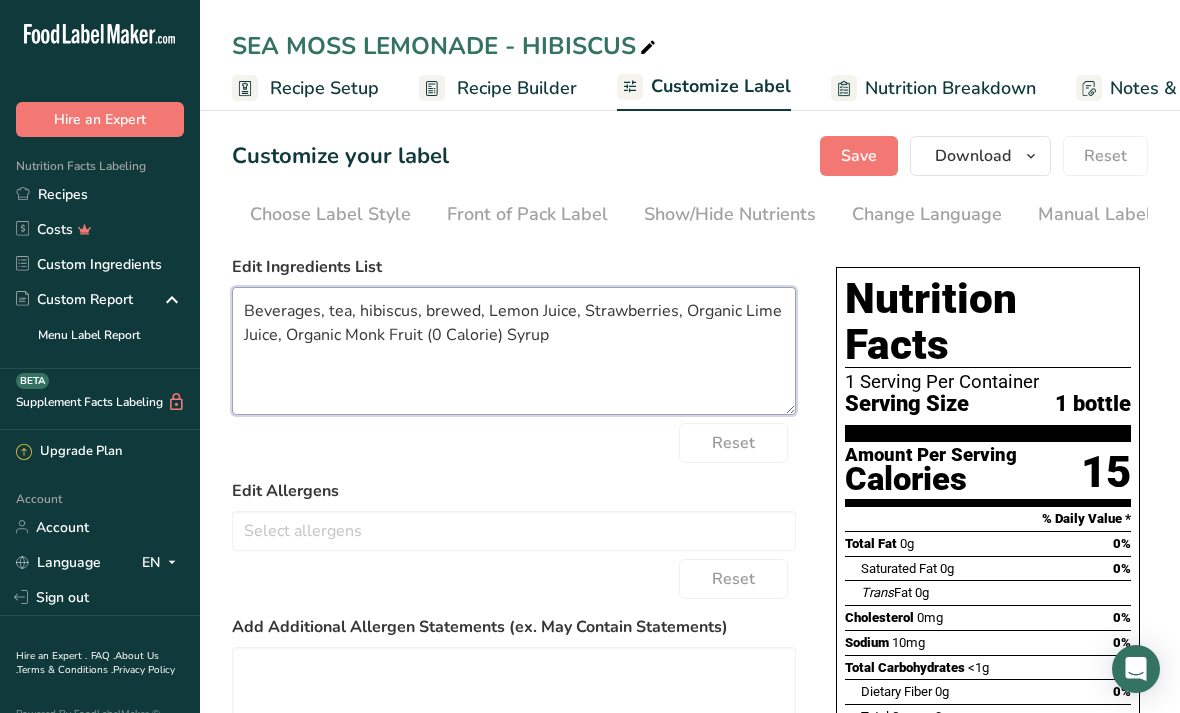 click on "Beverages, tea, hibiscus, brewed, Lemon Juice, Strawberries, Organic Lime Juice, Organic Monk Fruit (0 Calorie) Syrup" at bounding box center [514, 351] 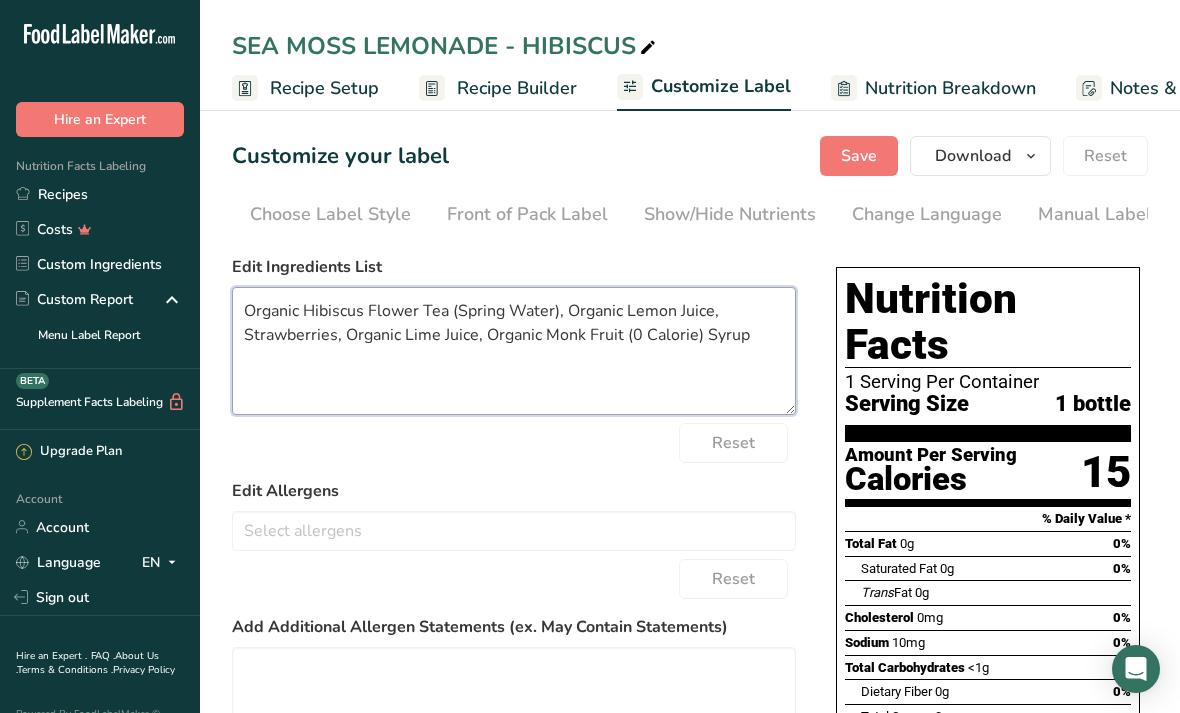 click on "Organic Hibiscus Flower Tea (Spring Water), Organic Lemon Juice, Strawberries, Organic Lime Juice, Organic Monk Fruit (0 Calorie) Syrup" at bounding box center (514, 351) 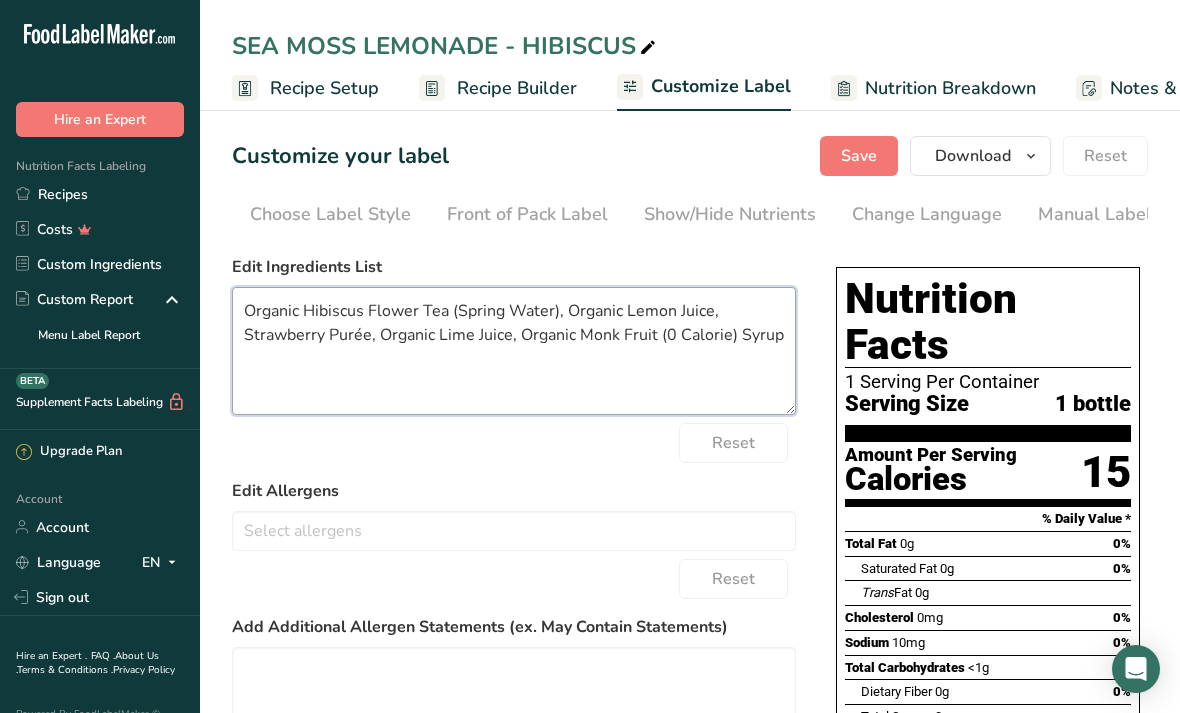click on "Organic Hibiscus Flower Tea (Spring Water), Organic Lemon Juice, Strawberry Purée, Organic Lime Juice, Organic Monk Fruit (0 Calorie) Syrup" at bounding box center [514, 351] 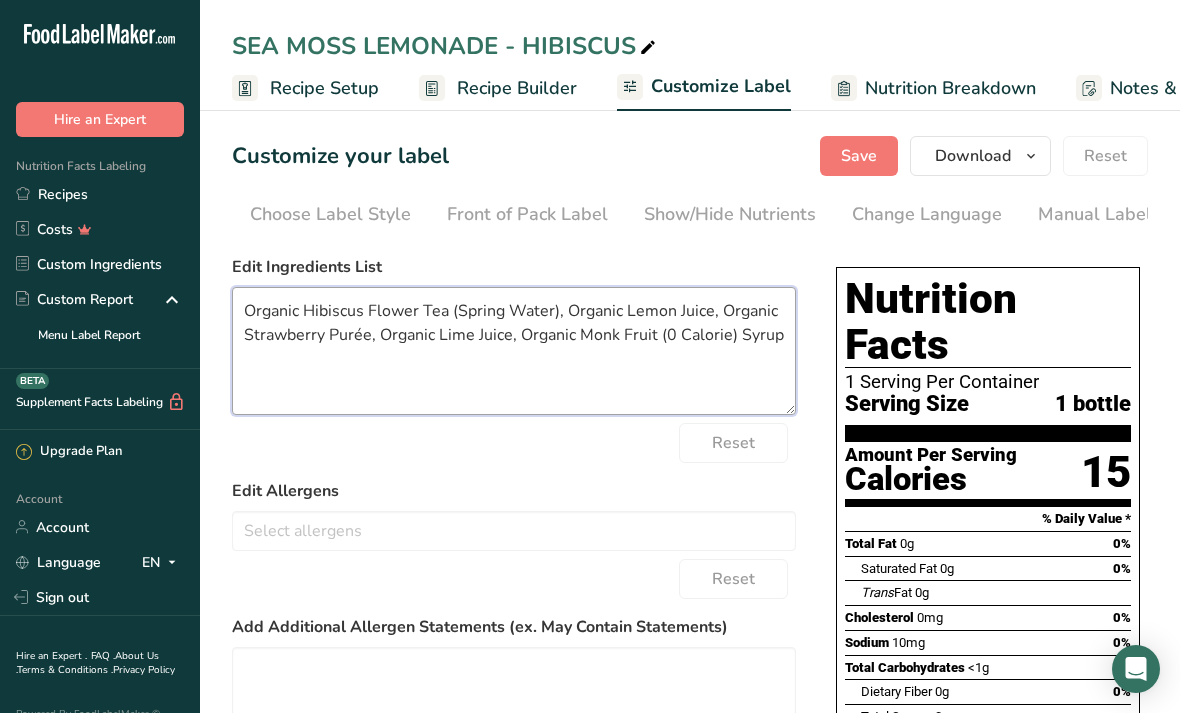click on "Organic Hibiscus Flower Tea (Spring Water), Organic Lemon Juice, Organic Strawberry Purée, Organic Lime Juice, Organic Monk Fruit (0 Calorie) Syrup" at bounding box center [514, 351] 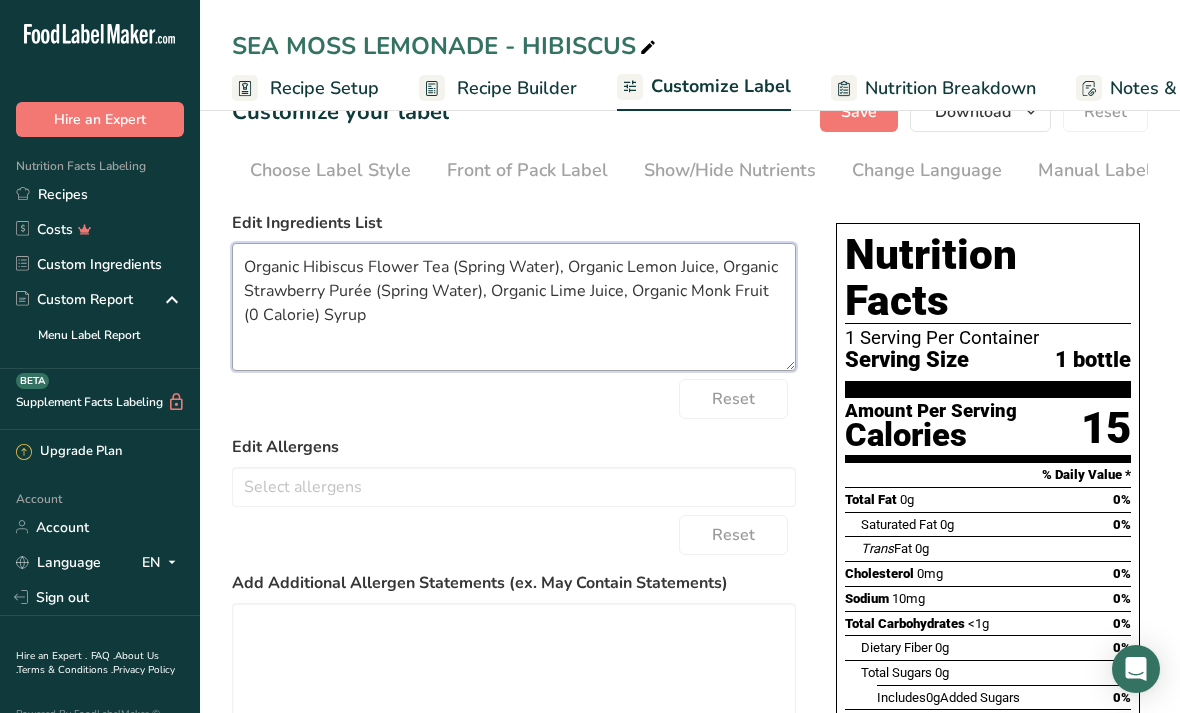 scroll, scrollTop: 0, scrollLeft: 0, axis: both 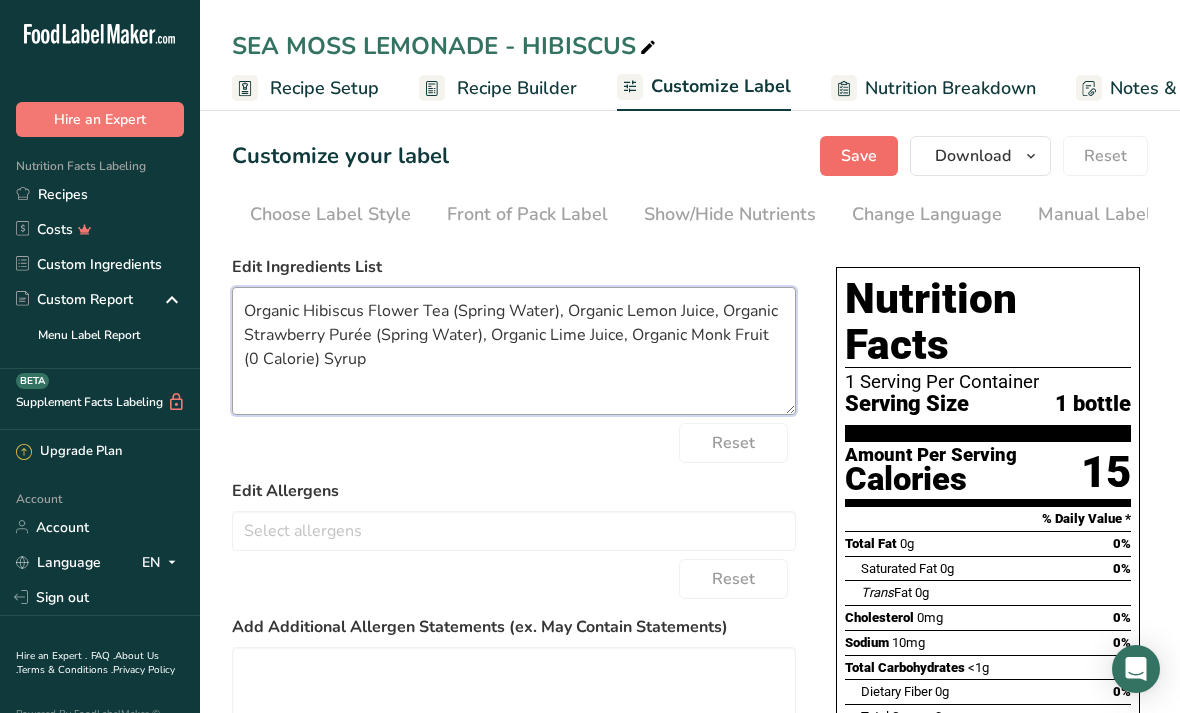 type on "Organic Hibiscus Flower Tea (Spring Water), Organic Lemon Juice, Organic Strawberry Purée (Spring Water), Organic Lime Juice, Organic Monk Fruit (0 Calorie) Syrup" 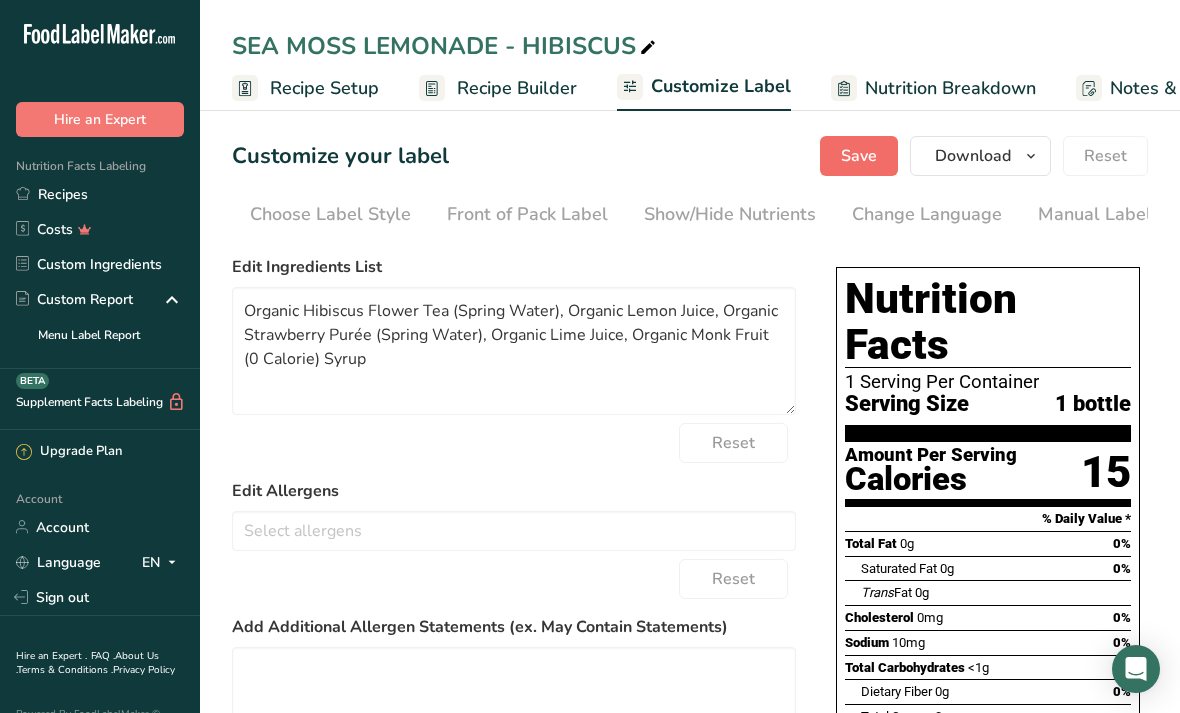 click on "Save" at bounding box center (859, 156) 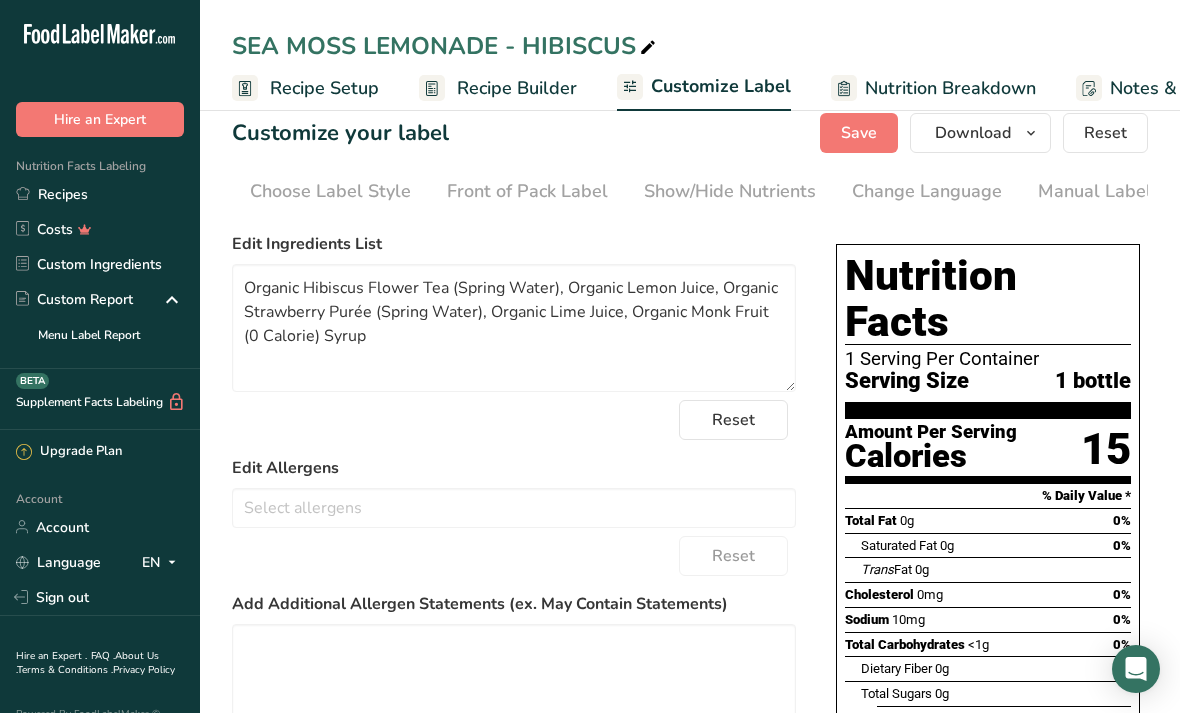 scroll, scrollTop: 0, scrollLeft: 0, axis: both 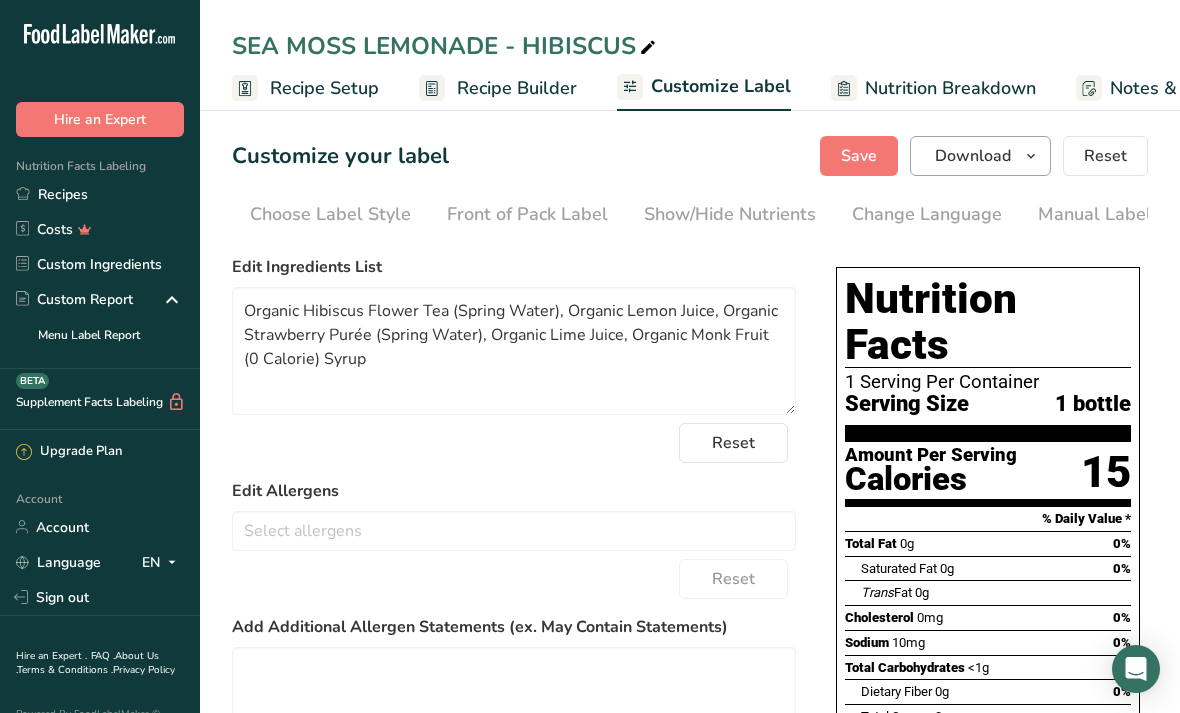 click at bounding box center (1031, 156) 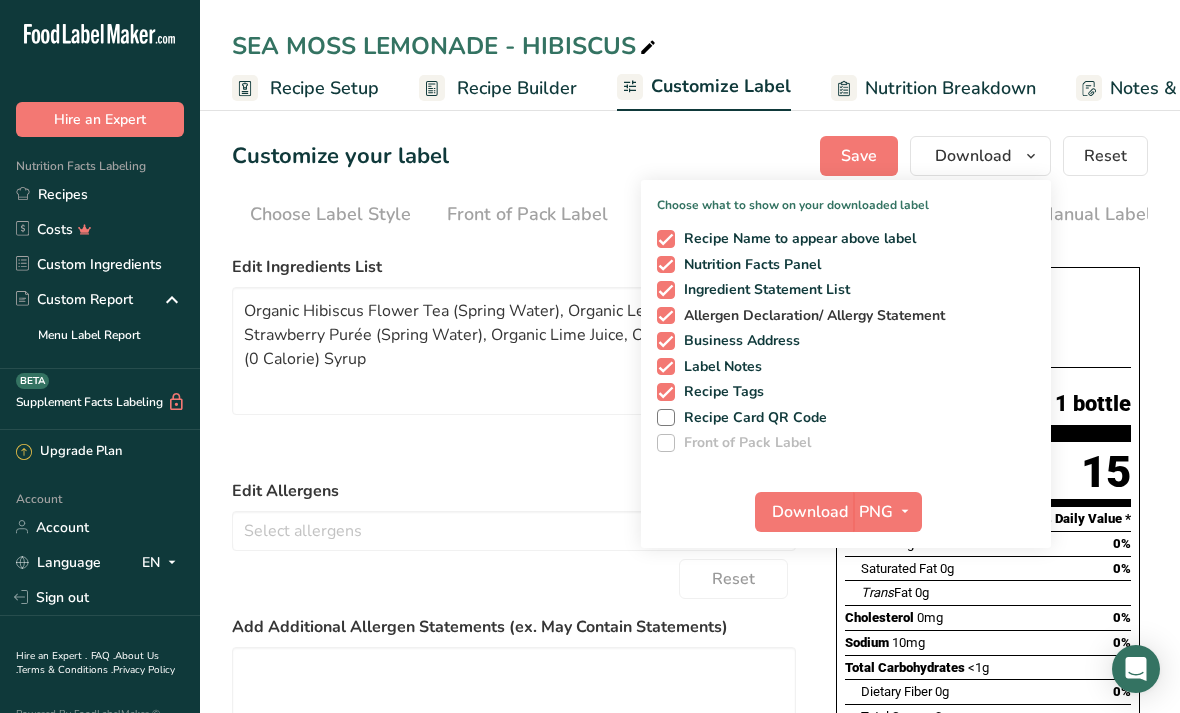 click at bounding box center (666, 316) 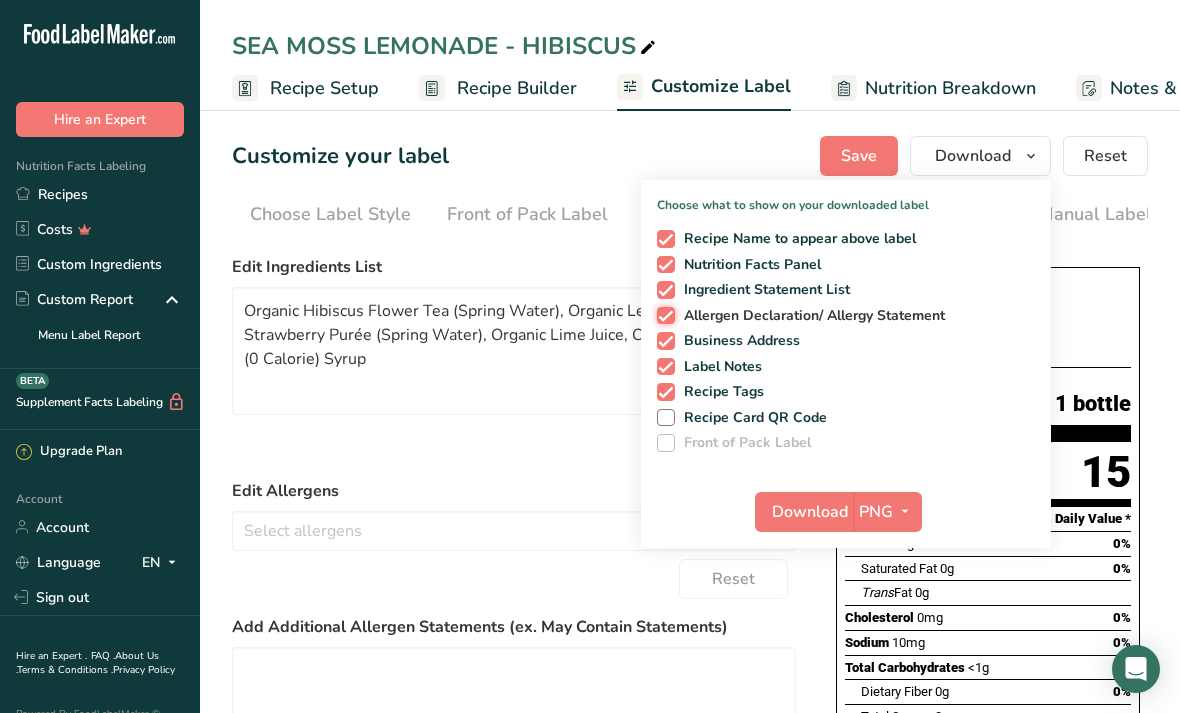 click on "Allergen Declaration/ Allergy Statement" at bounding box center [663, 315] 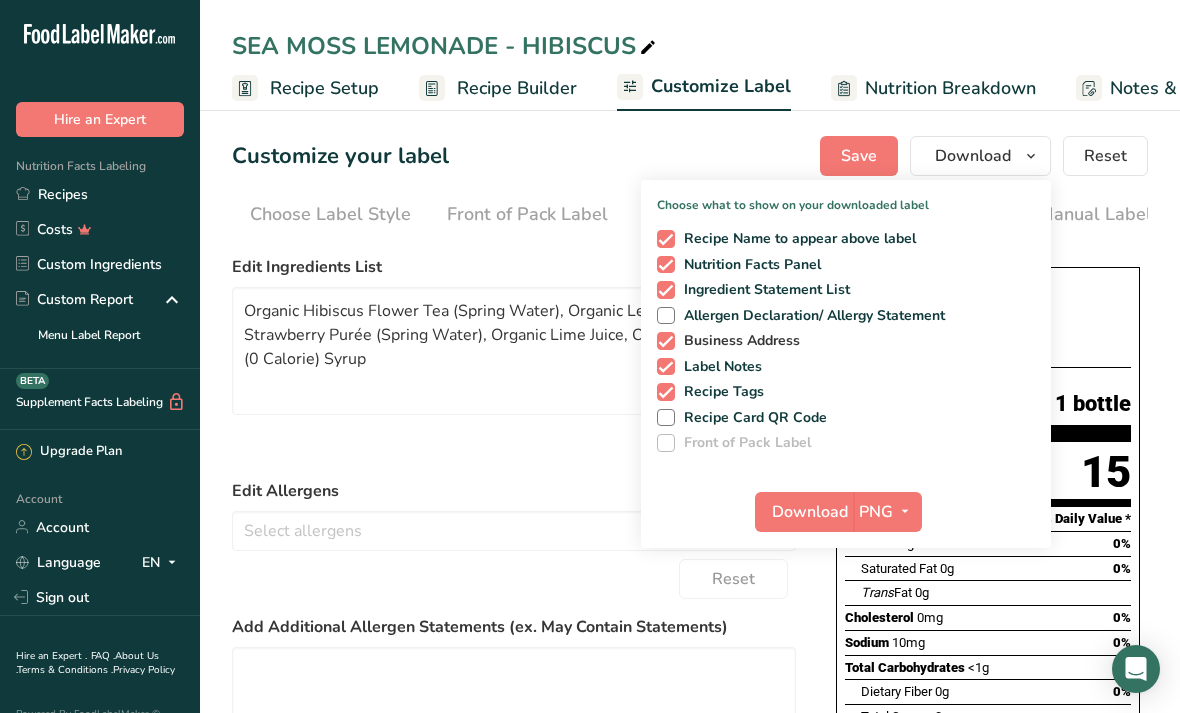 click at bounding box center (666, 341) 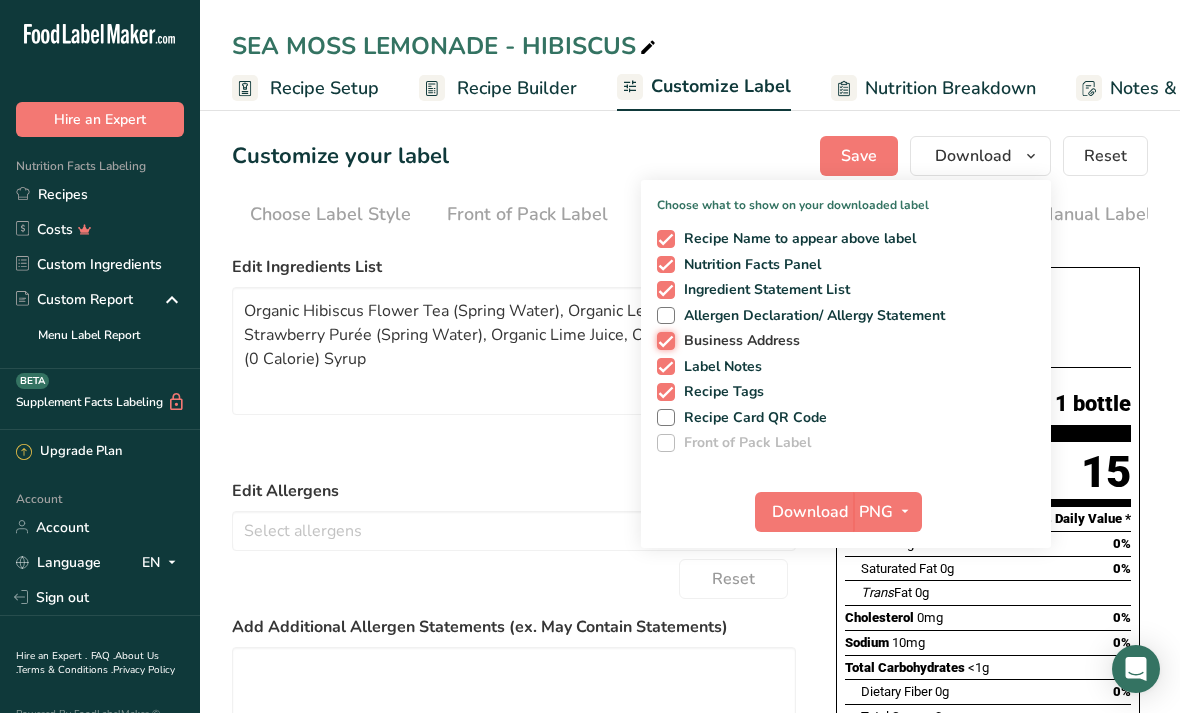 click on "Business Address" at bounding box center (663, 340) 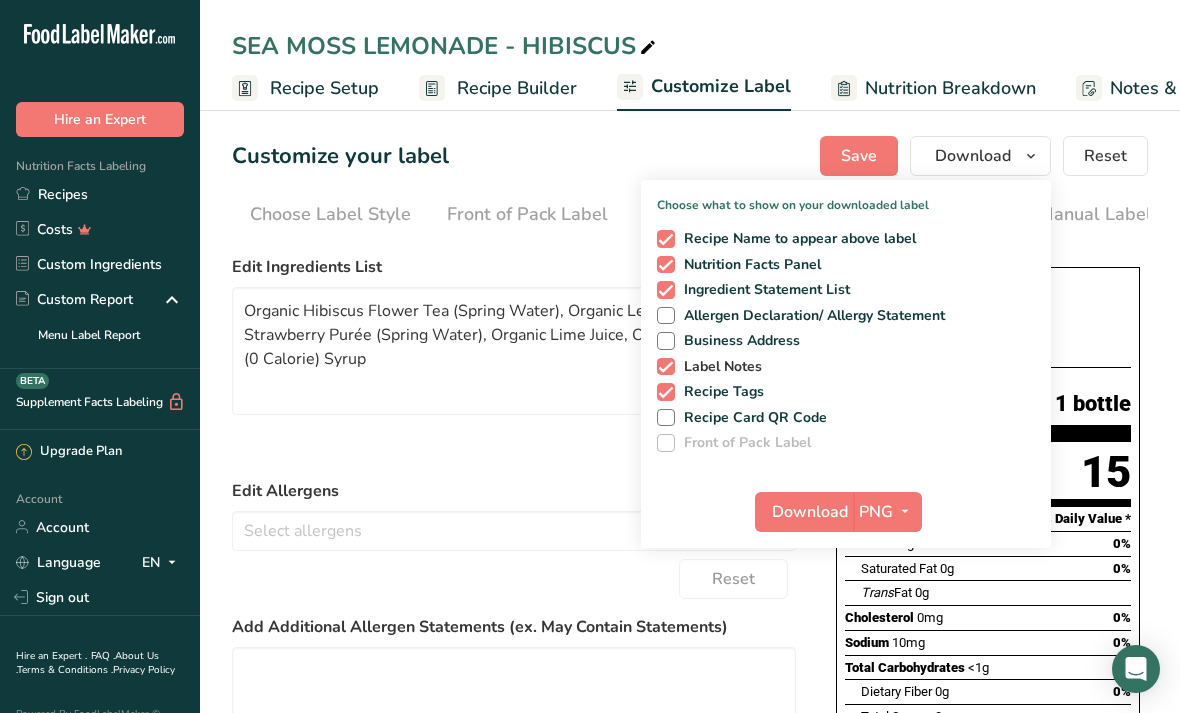 click at bounding box center (666, 367) 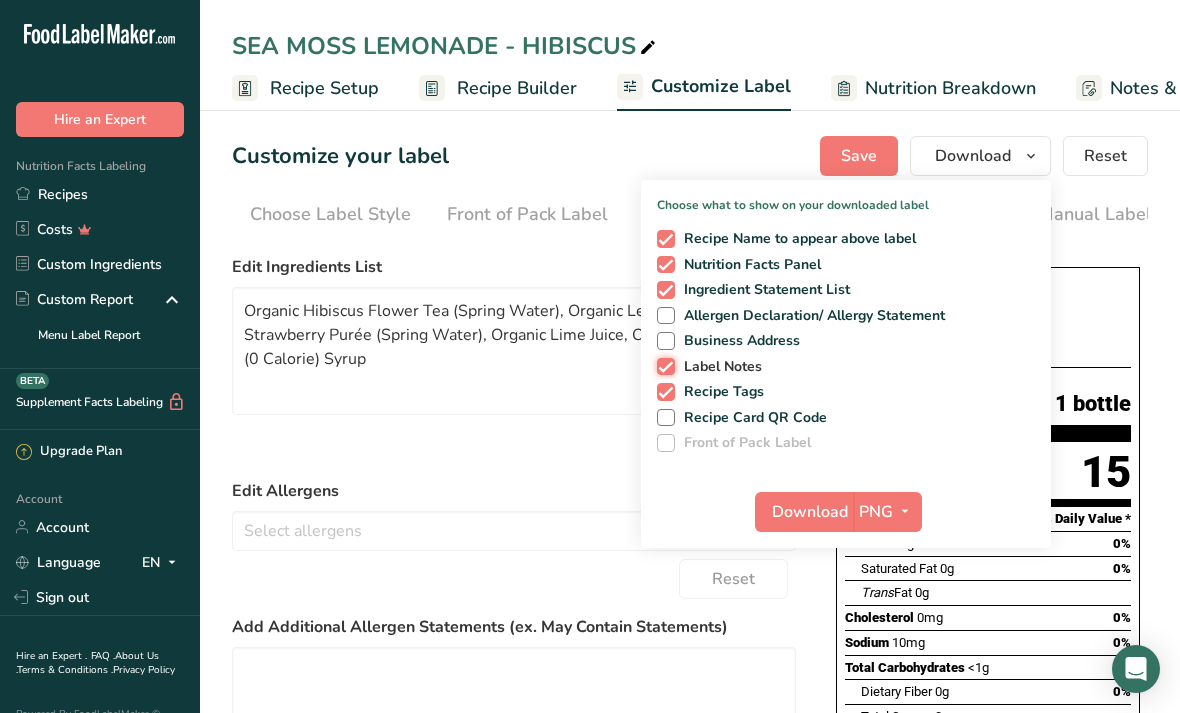 click on "Label Notes" at bounding box center [663, 366] 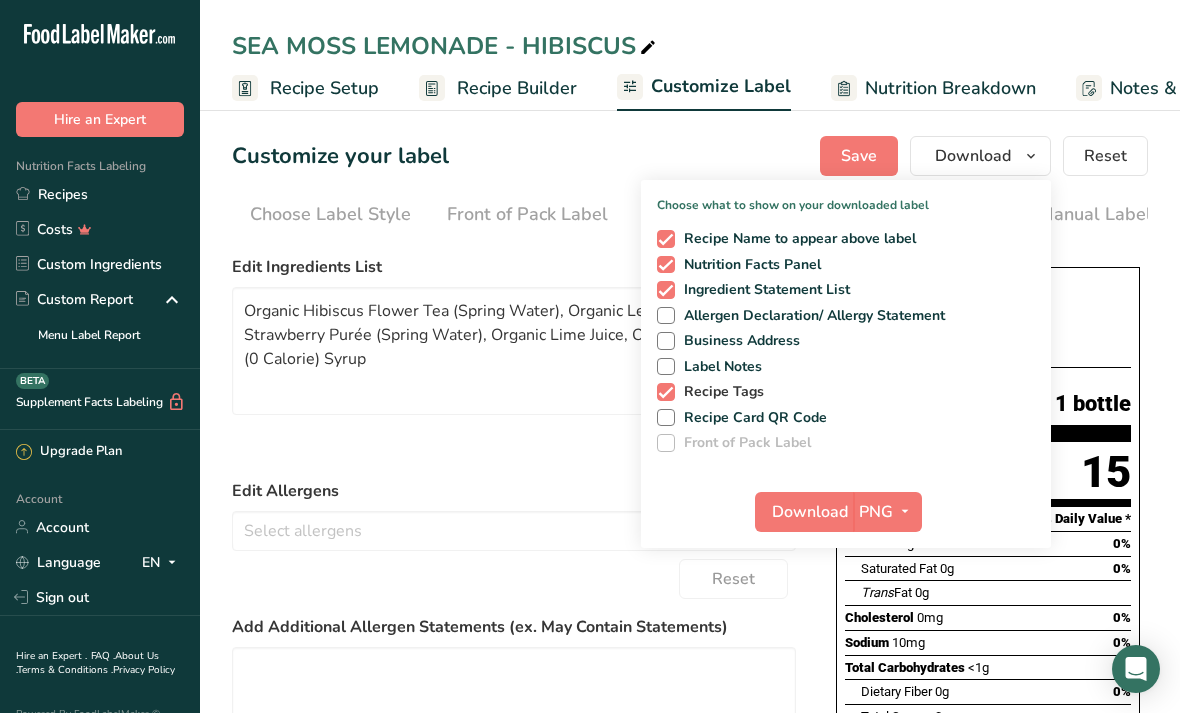 click at bounding box center (666, 392) 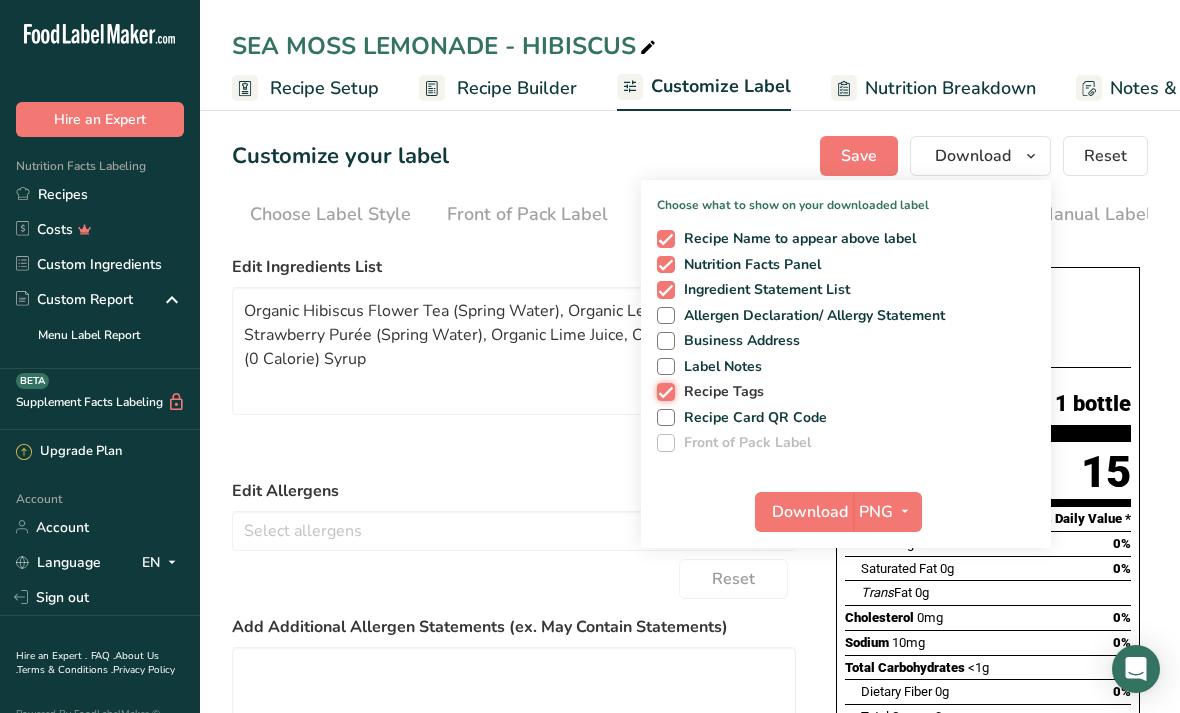 click on "Recipe Tags" at bounding box center [663, 391] 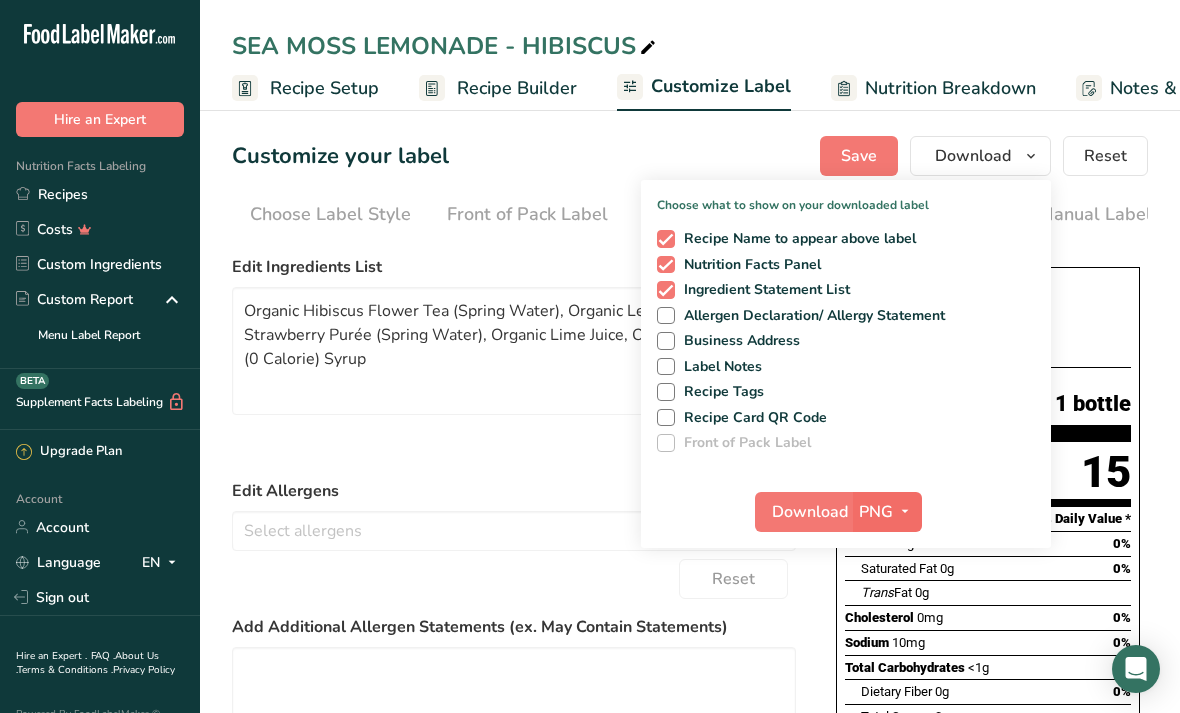 click at bounding box center (905, 511) 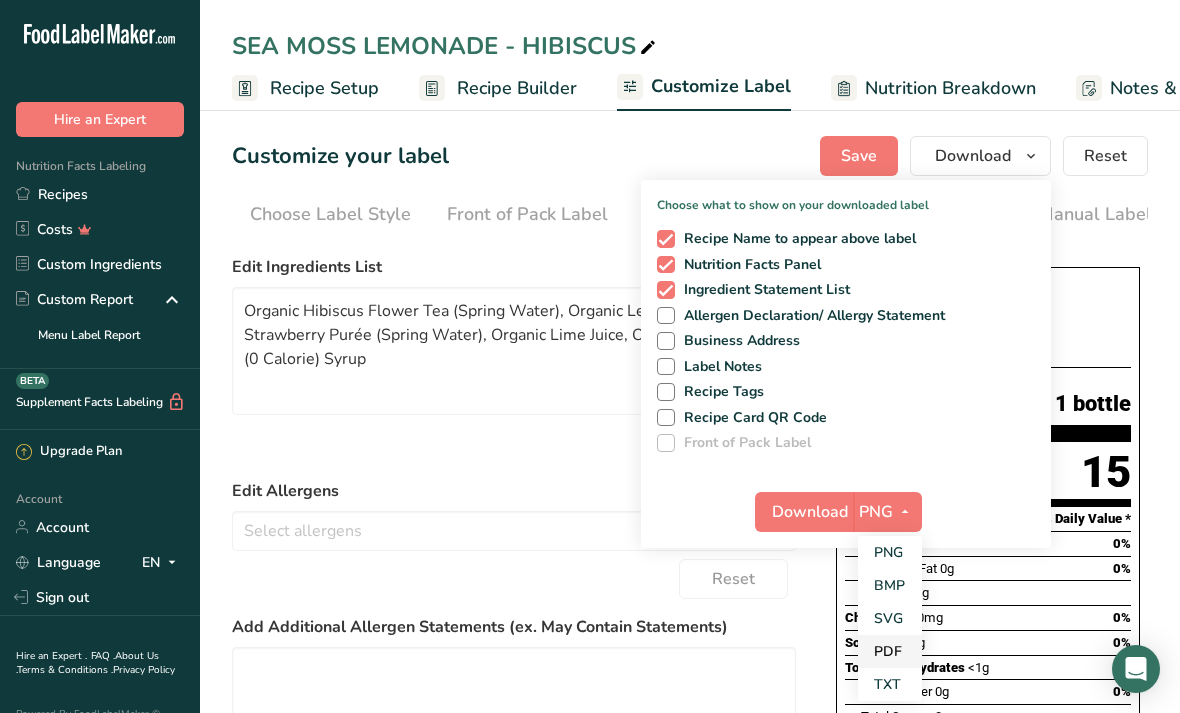 click on "PDF" at bounding box center (890, 651) 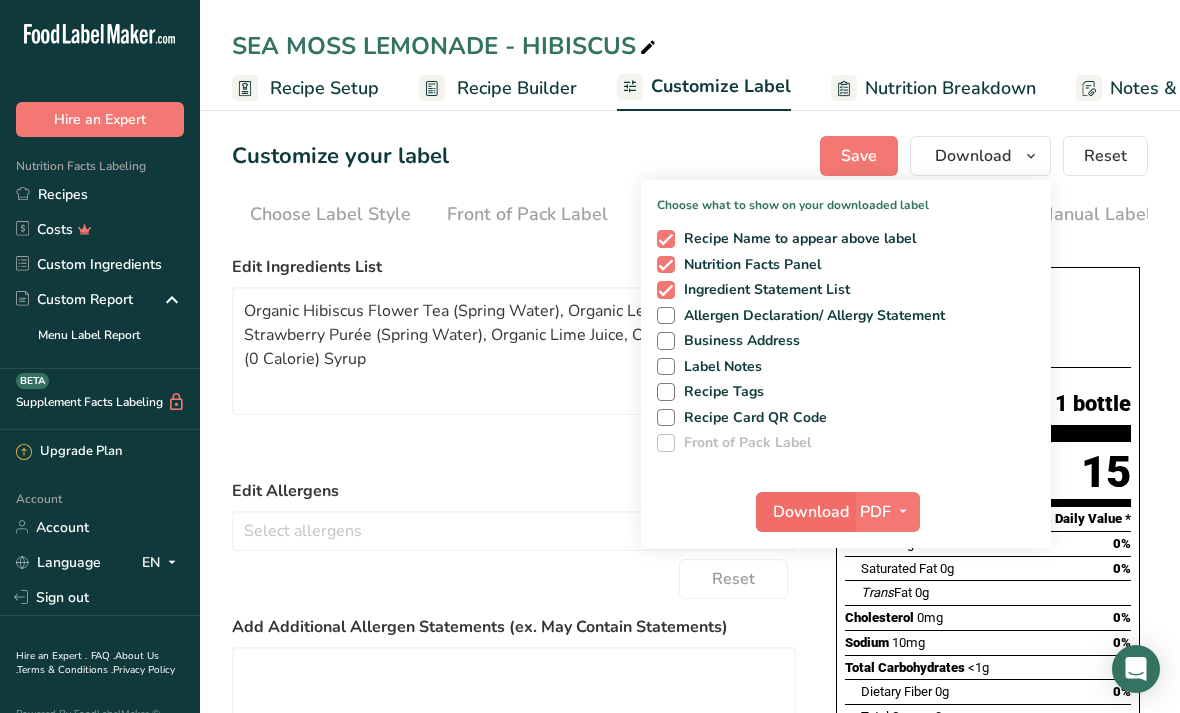 click on "Download" at bounding box center [811, 512] 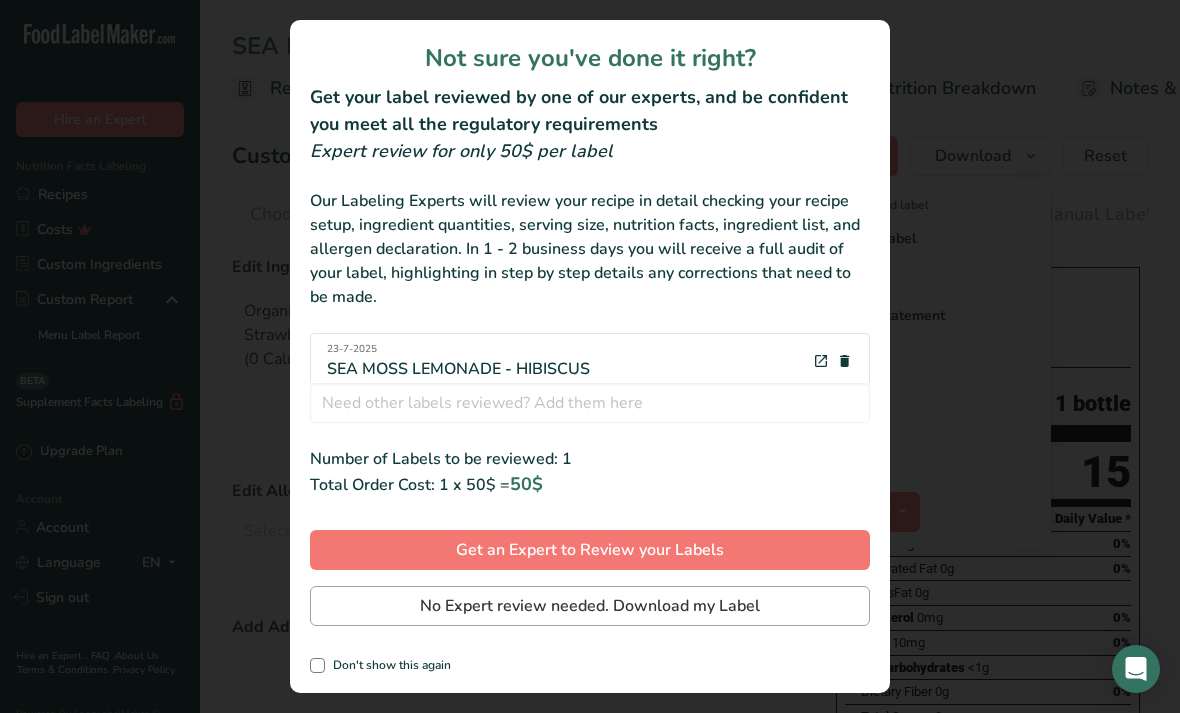click on "No Expert review needed. Download my Label" at bounding box center [590, 606] 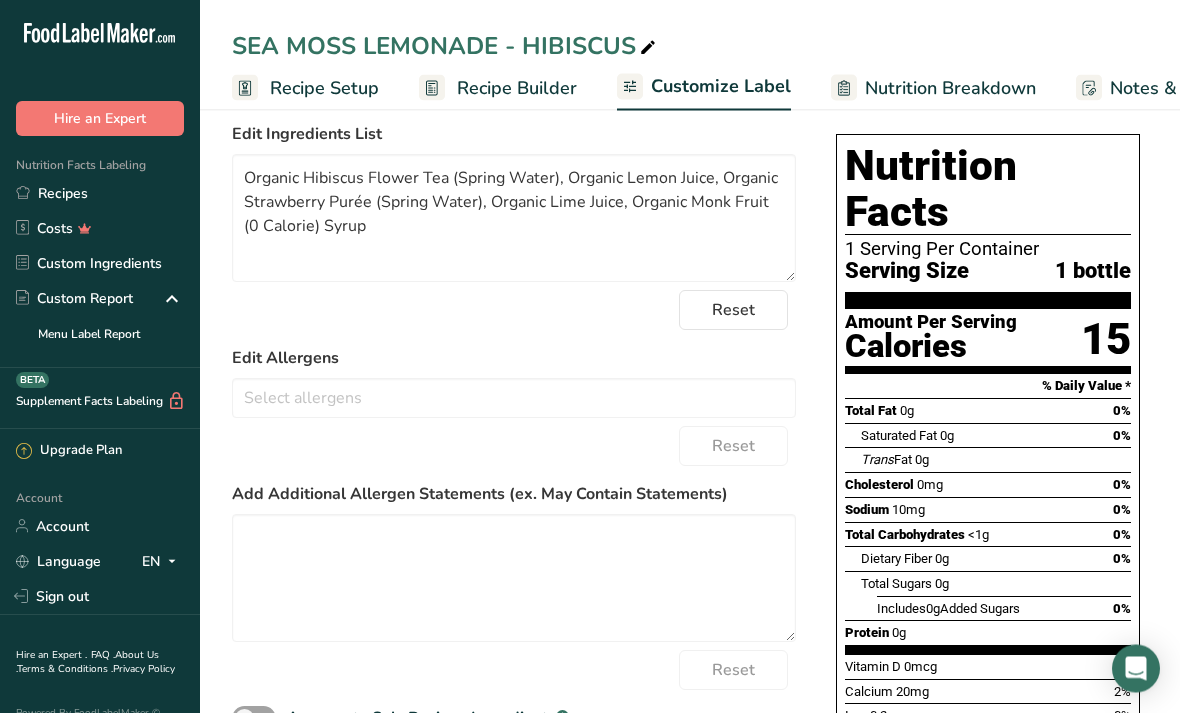 scroll, scrollTop: 0, scrollLeft: 0, axis: both 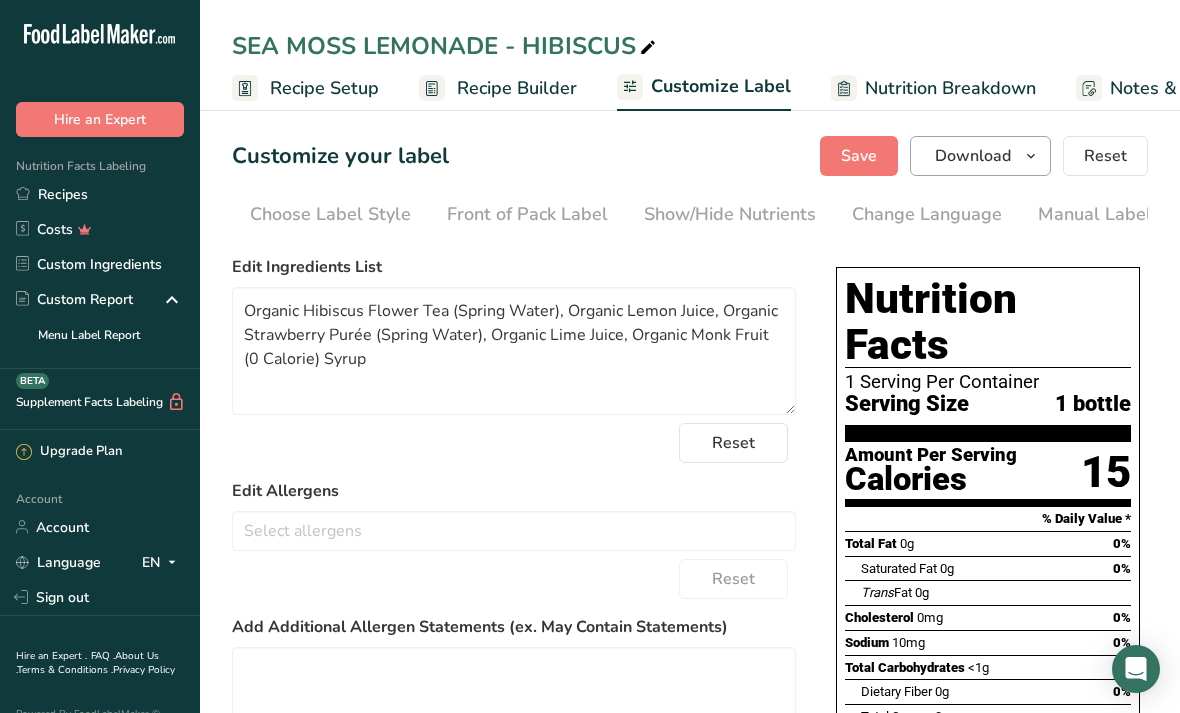 click on "Download" at bounding box center [973, 156] 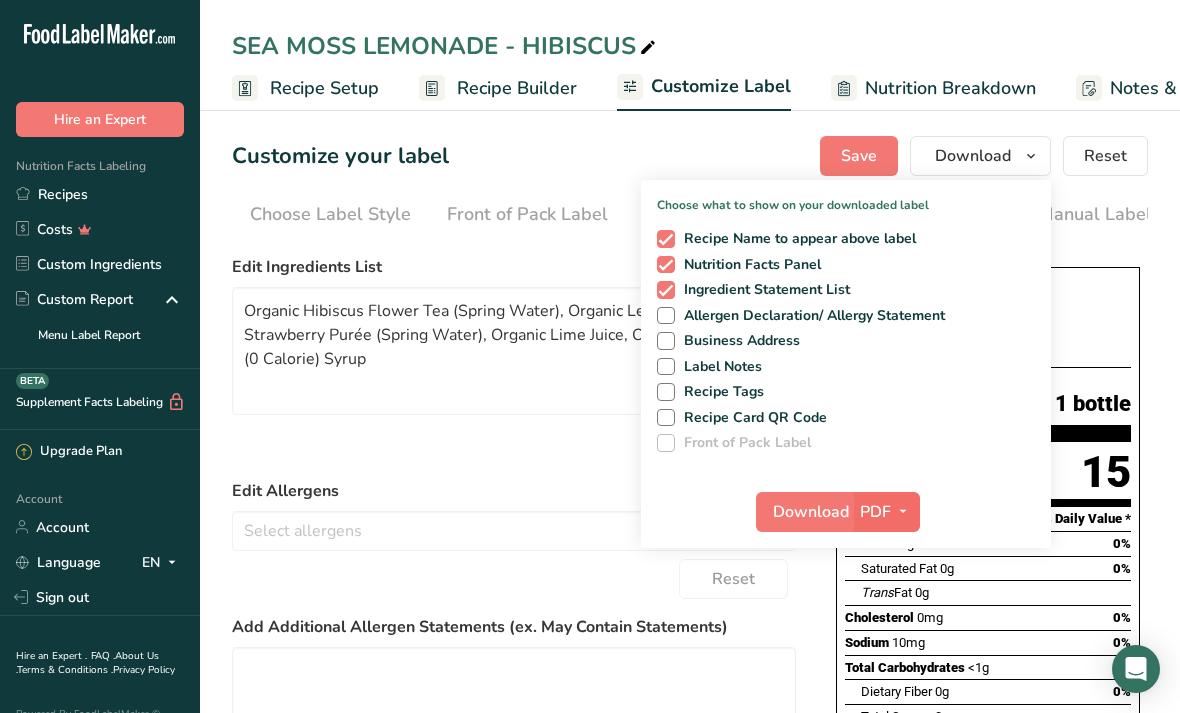 click on "PDF" at bounding box center [887, 512] 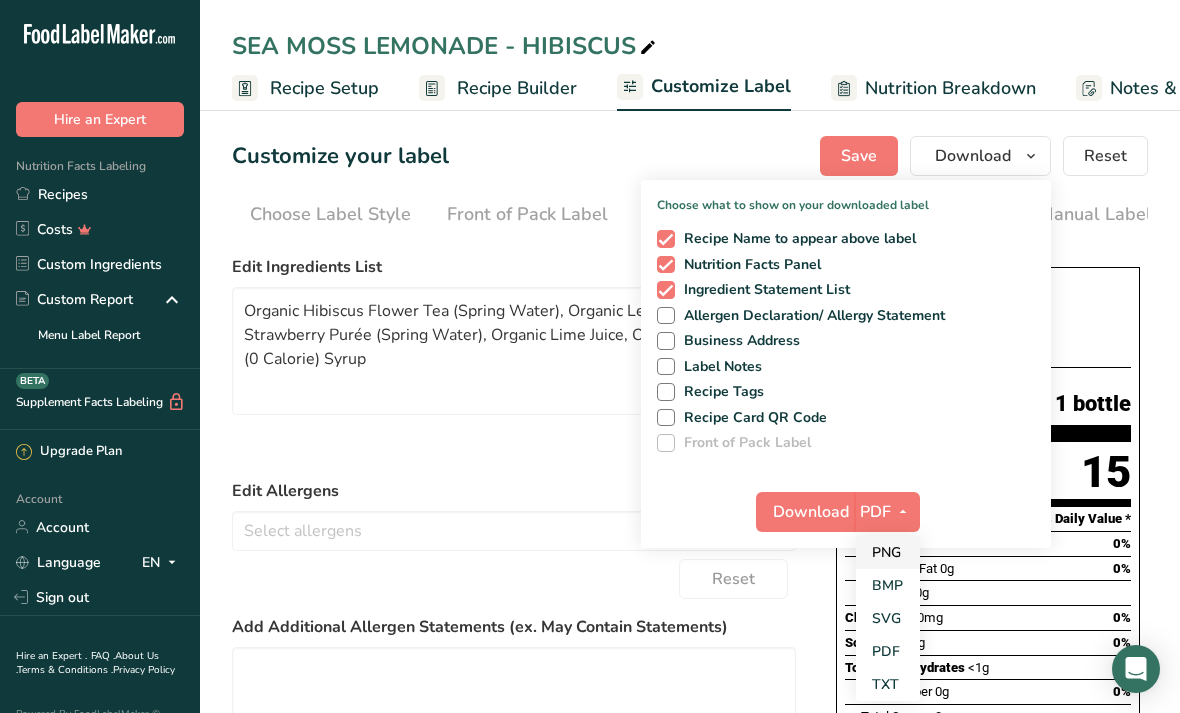 click on "PNG" at bounding box center (888, 552) 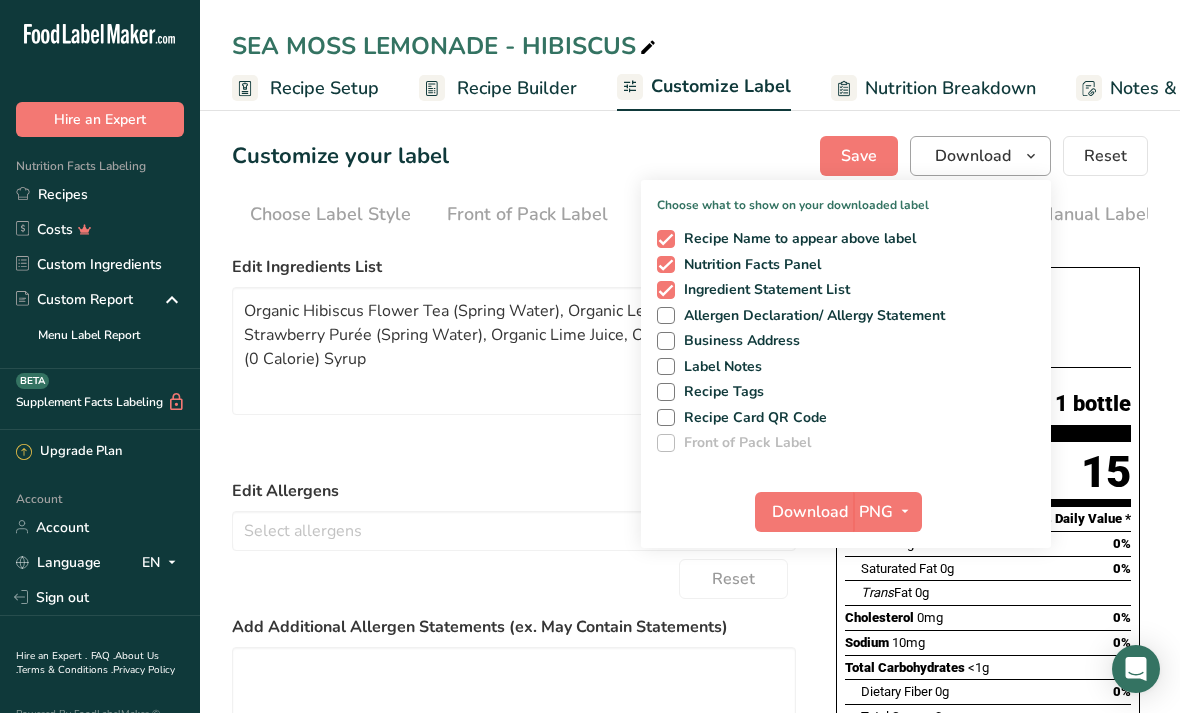click on "Download" at bounding box center [973, 156] 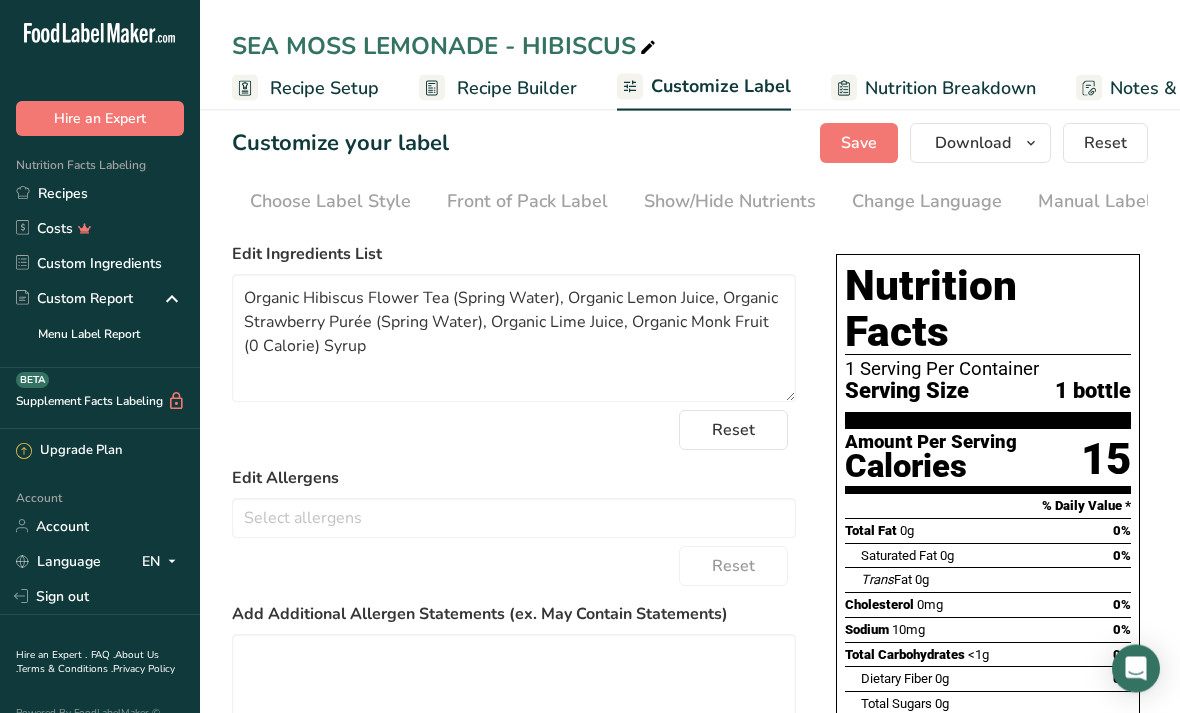 scroll, scrollTop: 0, scrollLeft: 0, axis: both 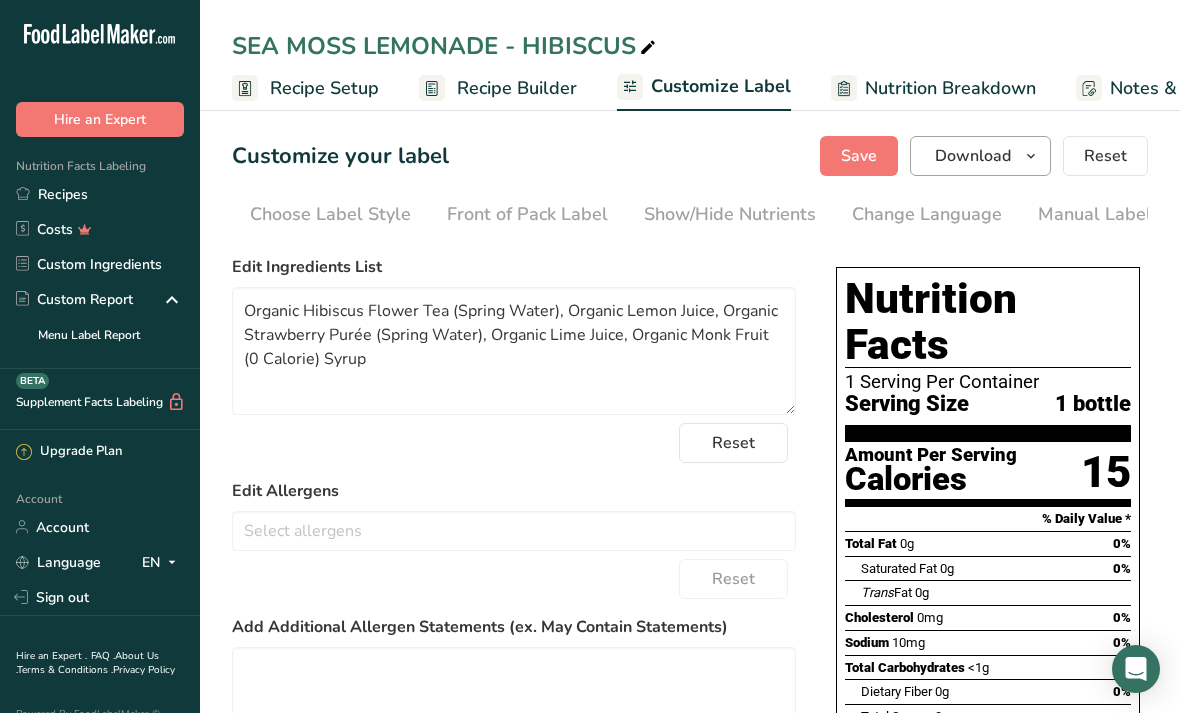 click on "Download" at bounding box center [980, 156] 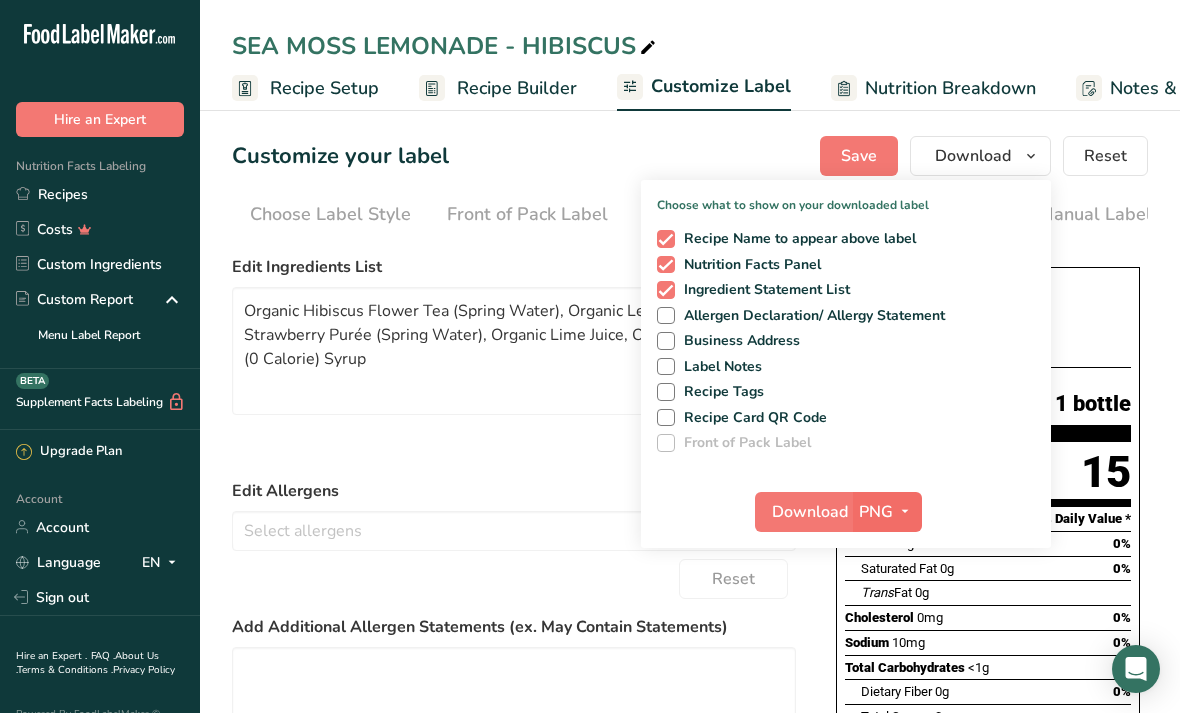 click on "PNG" at bounding box center (876, 512) 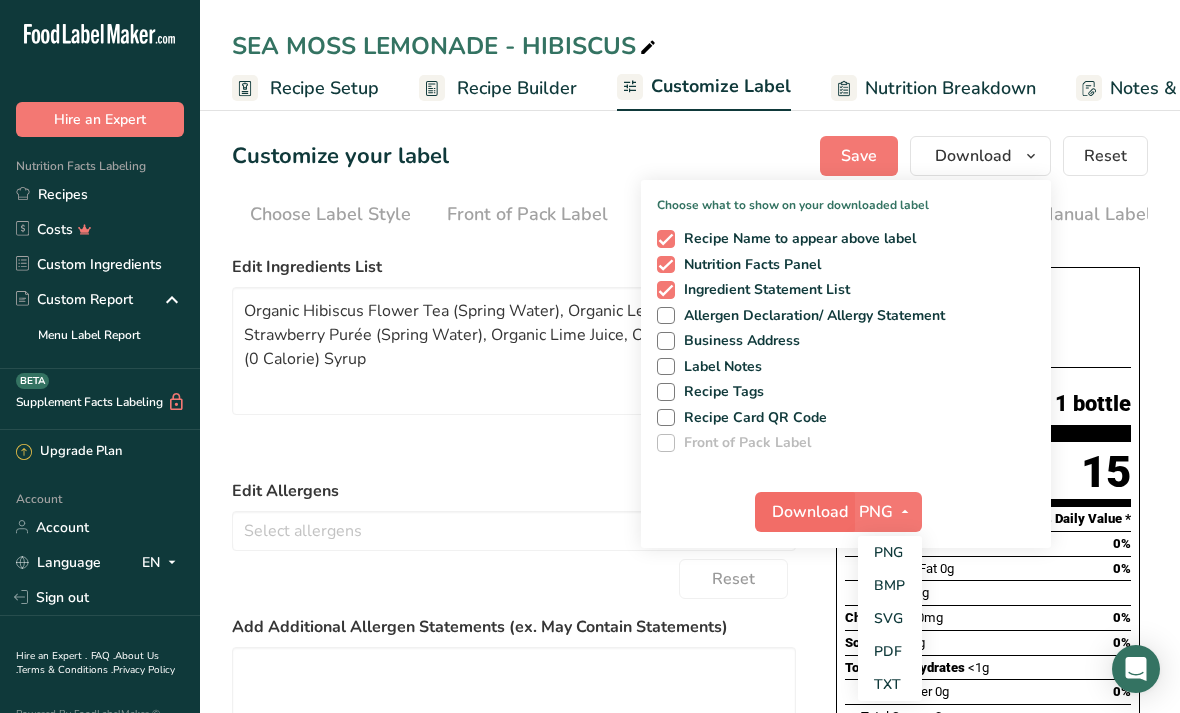 click on "Download" at bounding box center [810, 512] 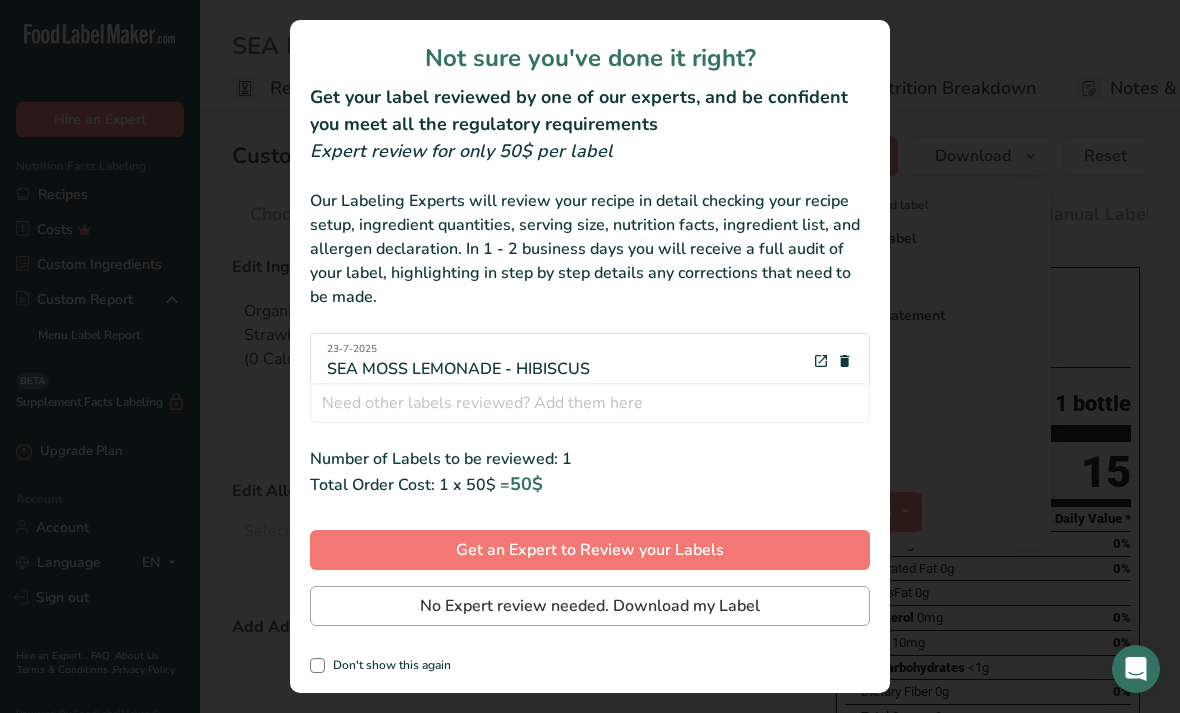 click on "No Expert review needed. Download my Label" at bounding box center [590, 606] 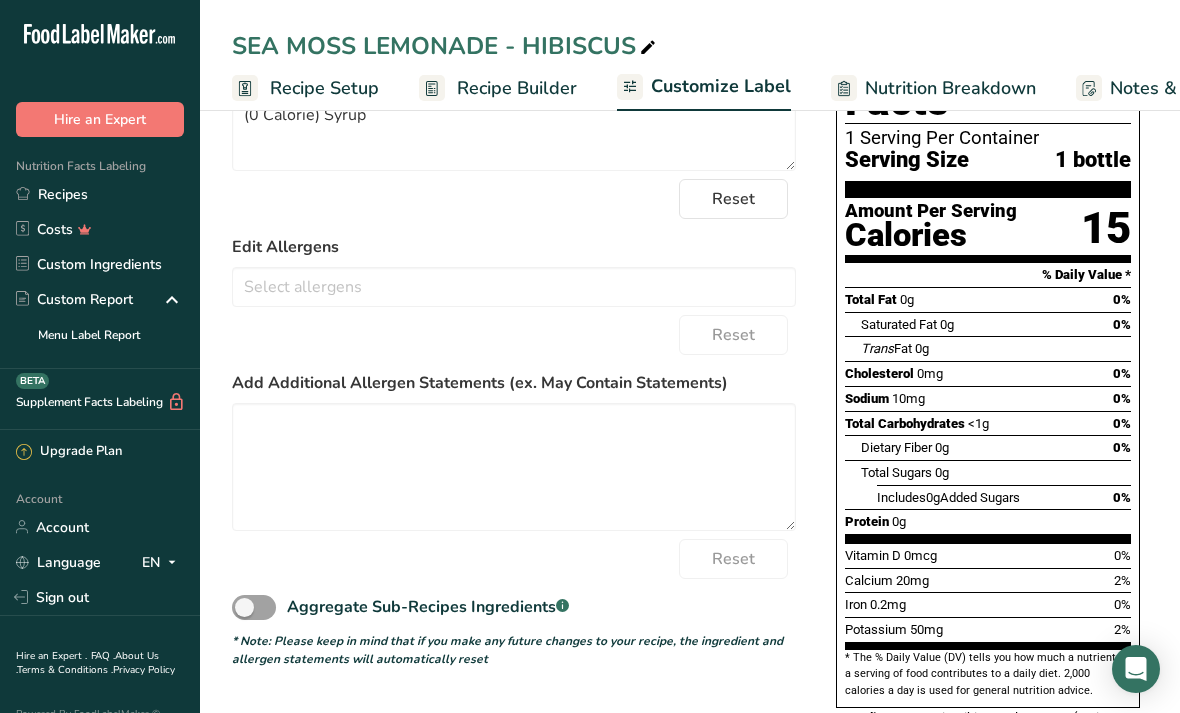 scroll, scrollTop: 62, scrollLeft: 0, axis: vertical 